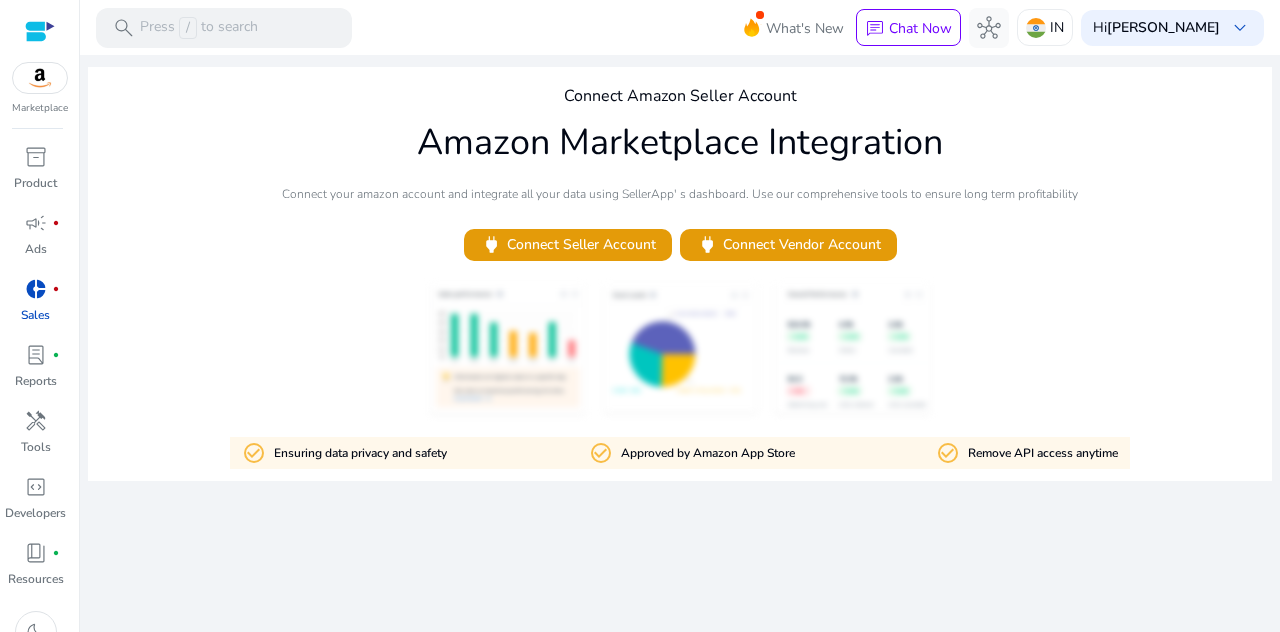 scroll, scrollTop: 0, scrollLeft: 0, axis: both 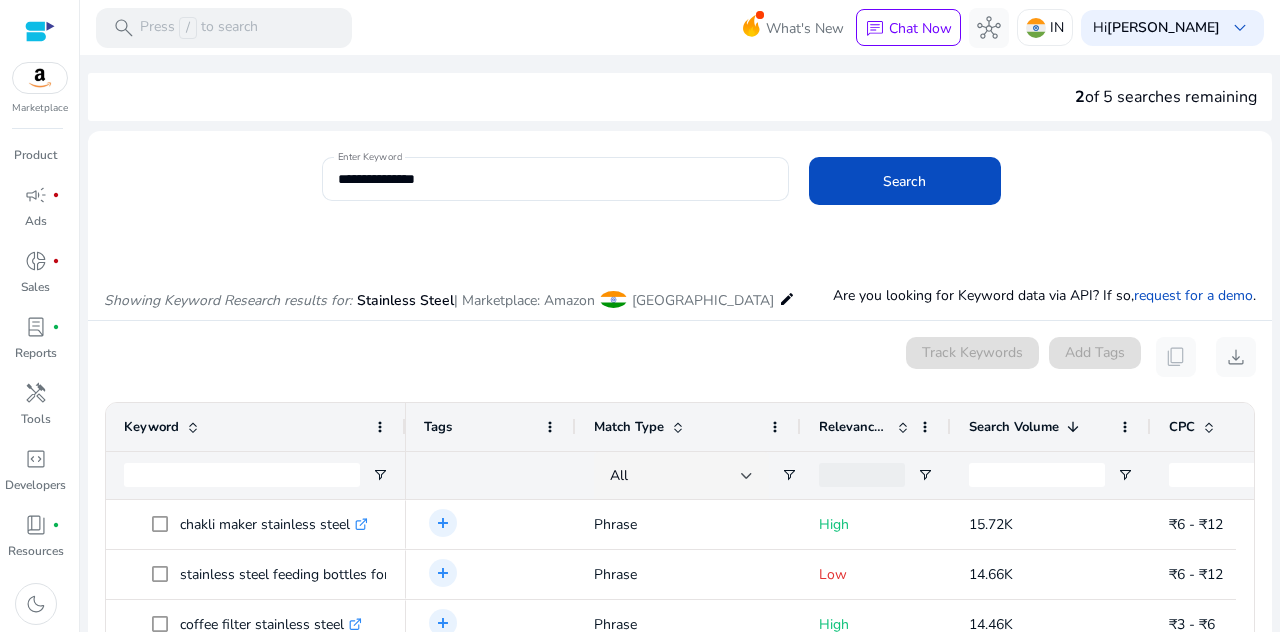 click on "**********" 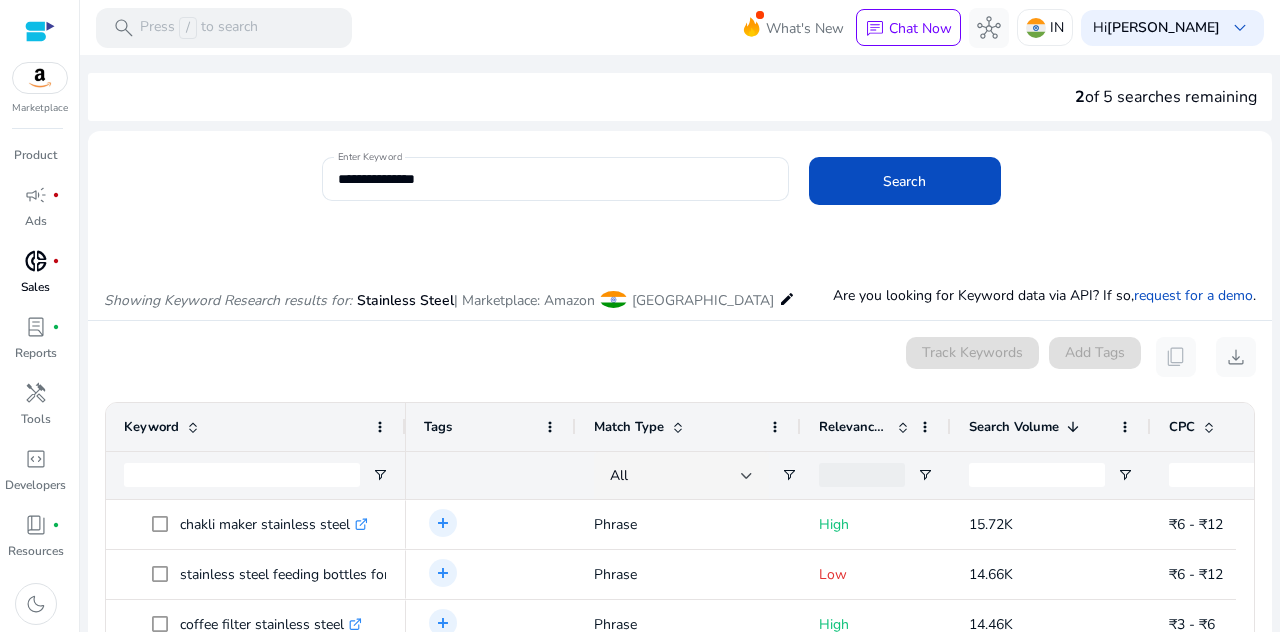 click on "donut_small" at bounding box center (36, 261) 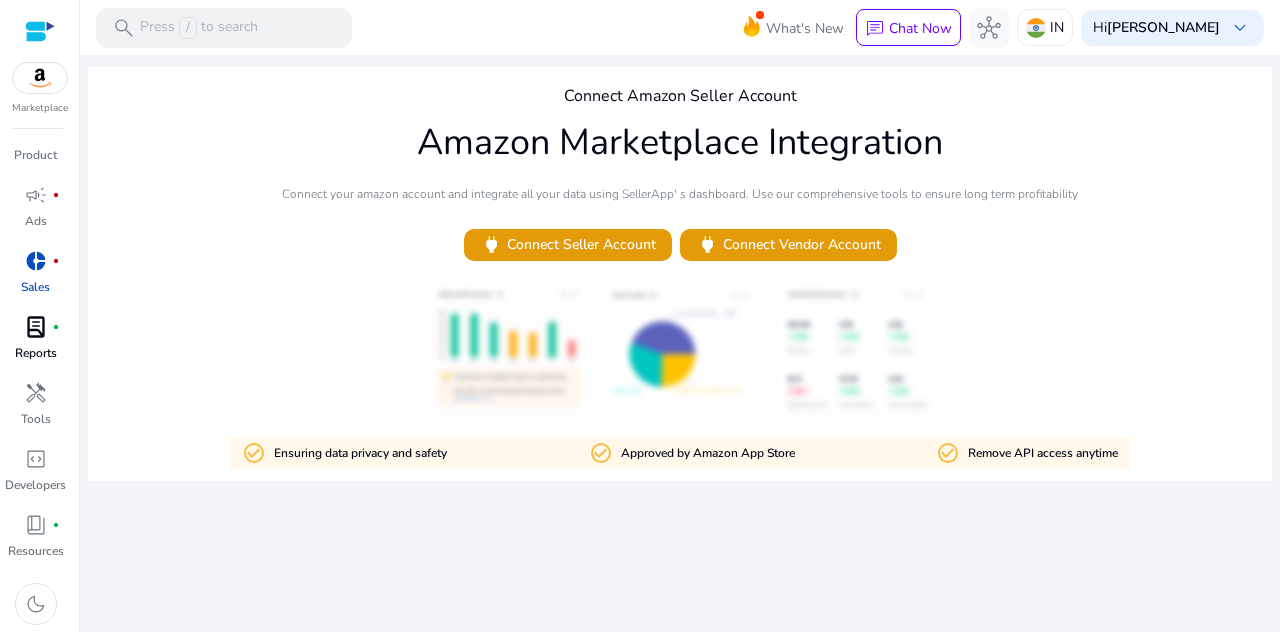 click on "lab_profile   fiber_manual_record" at bounding box center (36, 327) 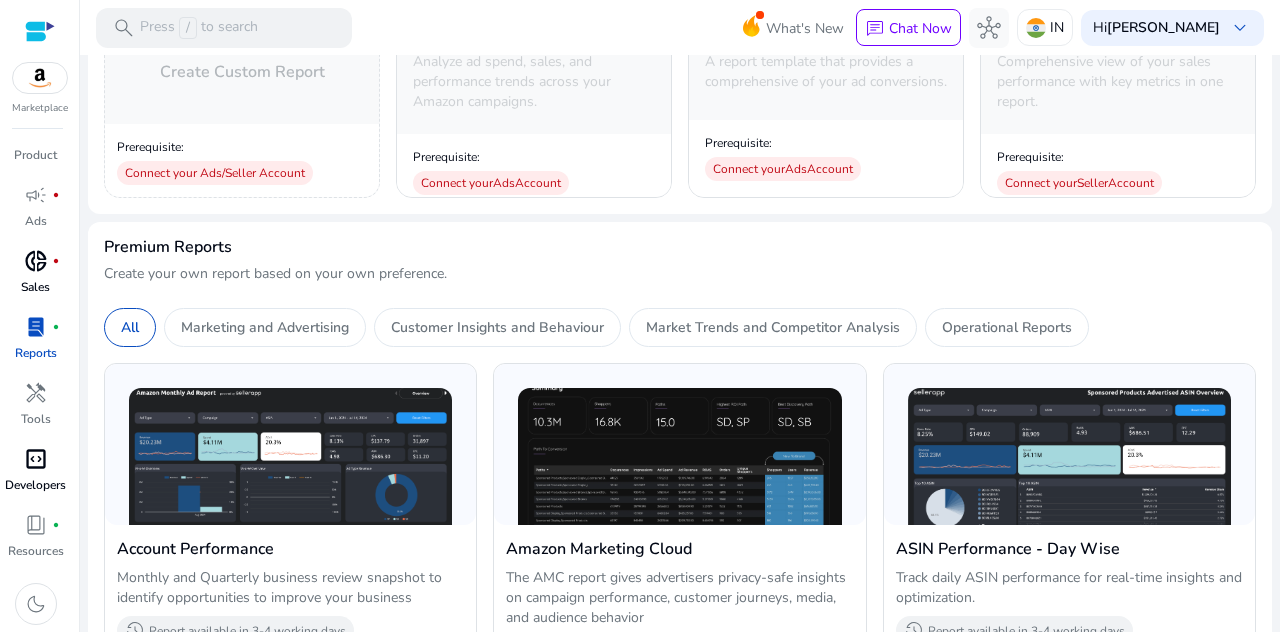 scroll, scrollTop: 500, scrollLeft: 0, axis: vertical 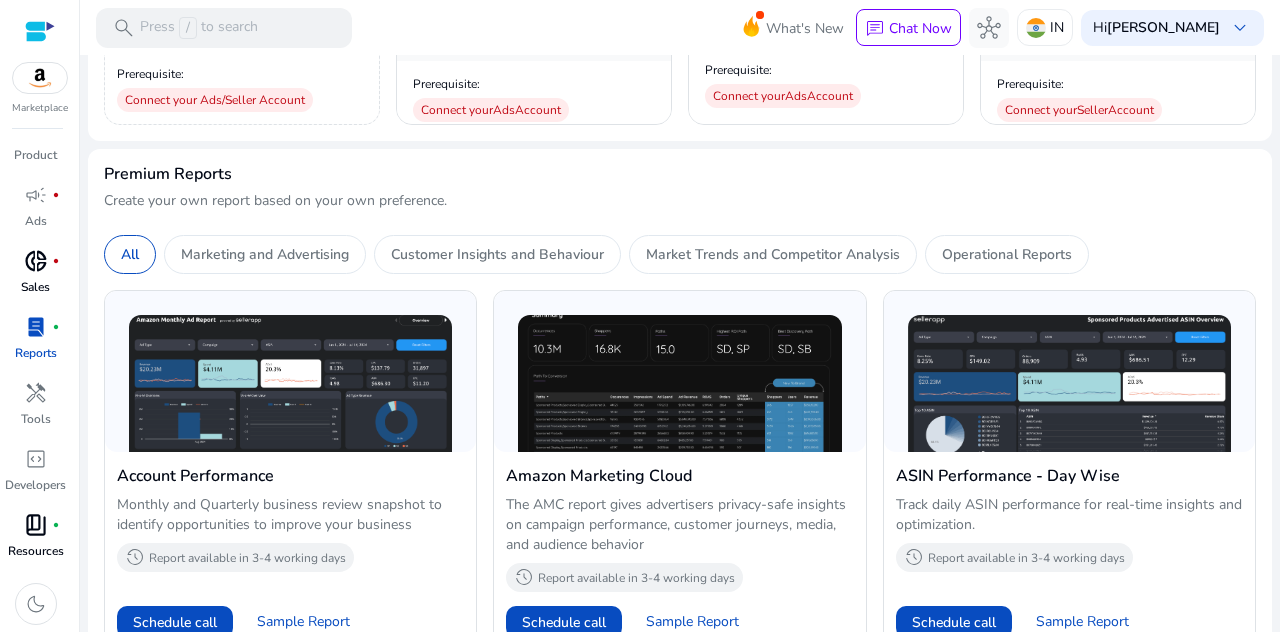 click on "Resources" at bounding box center [36, 551] 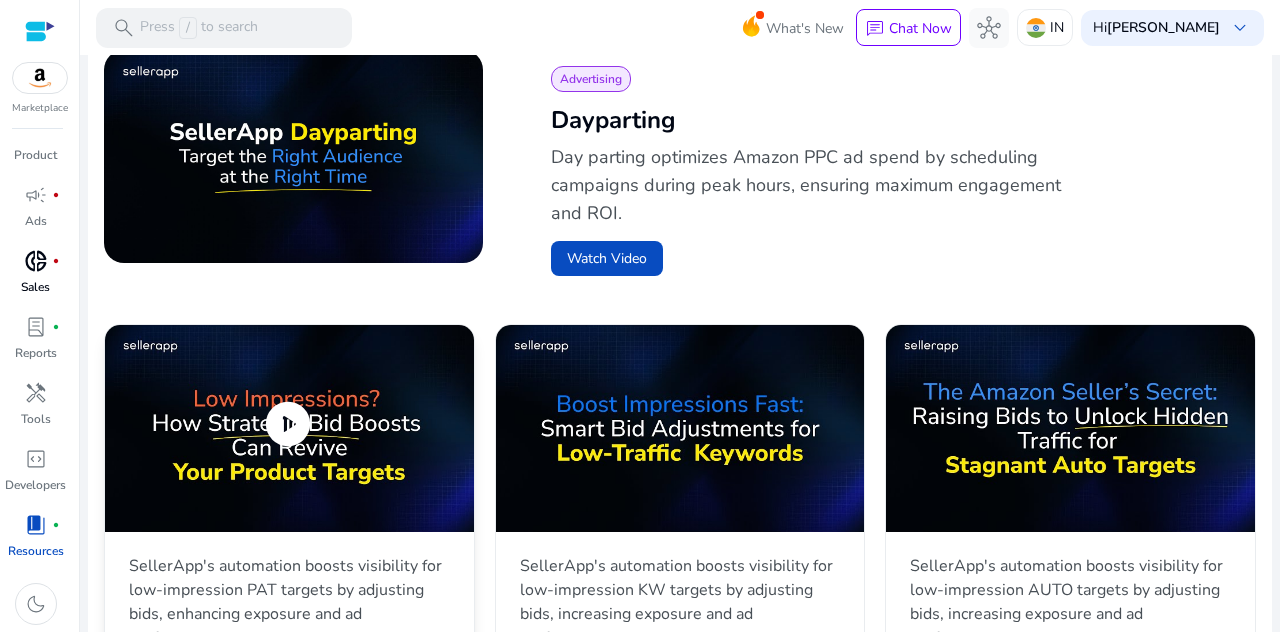 scroll, scrollTop: 700, scrollLeft: 0, axis: vertical 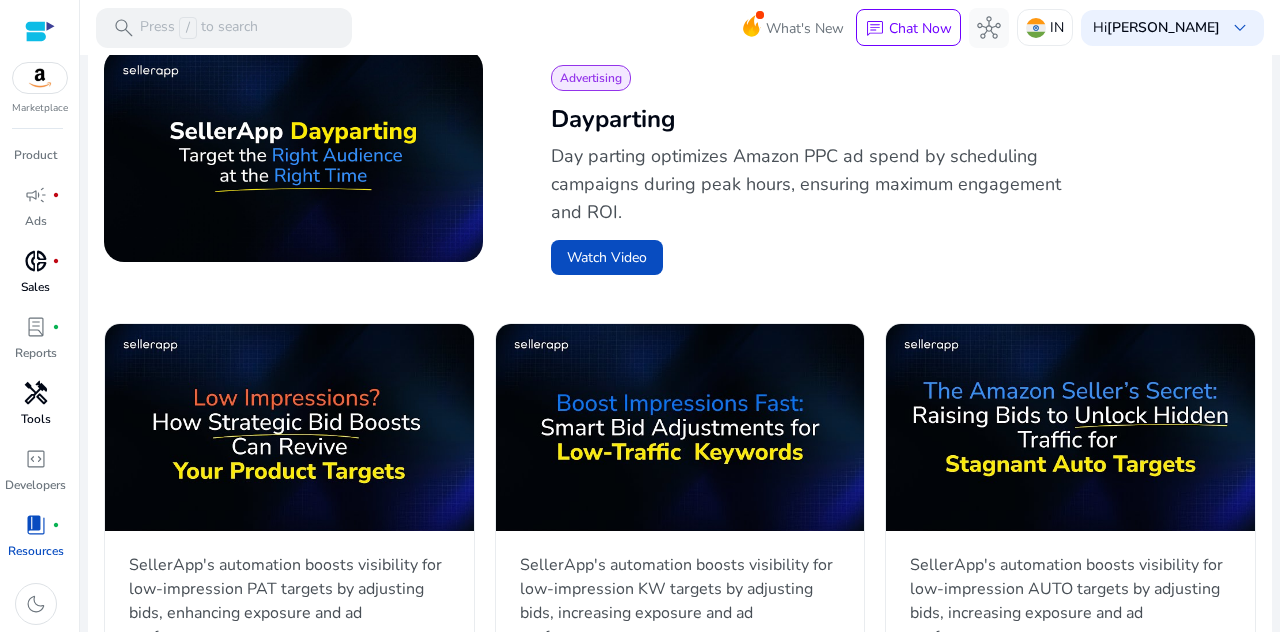 click on "Tools" at bounding box center [36, 419] 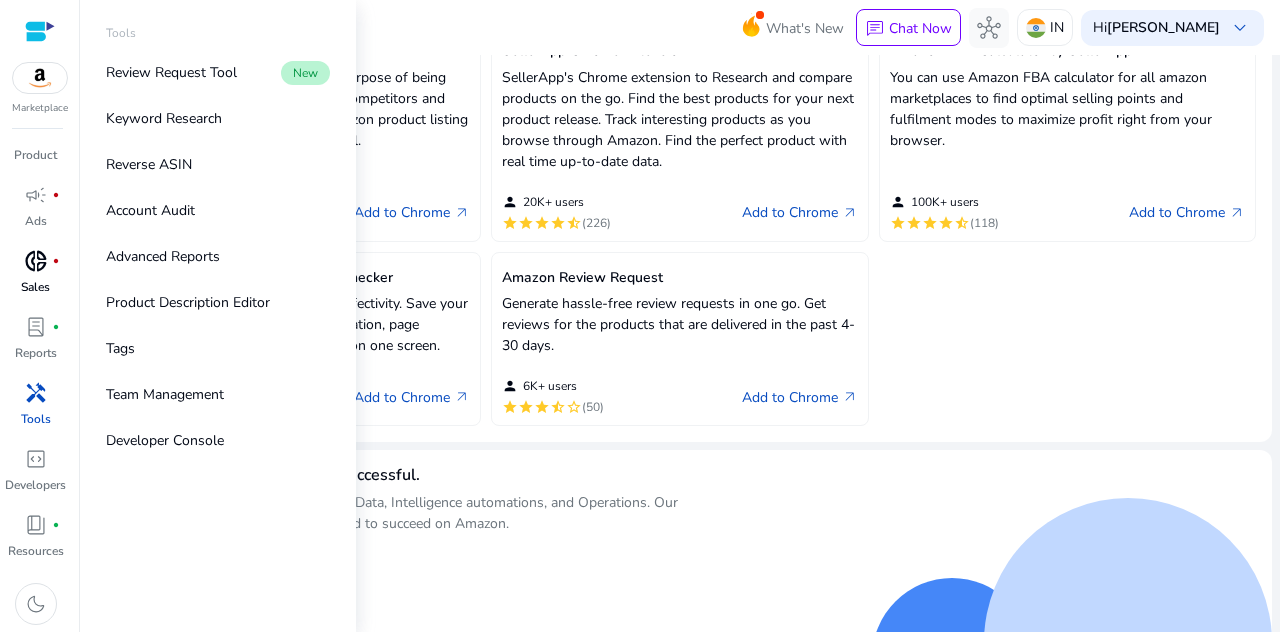 scroll, scrollTop: 0, scrollLeft: 0, axis: both 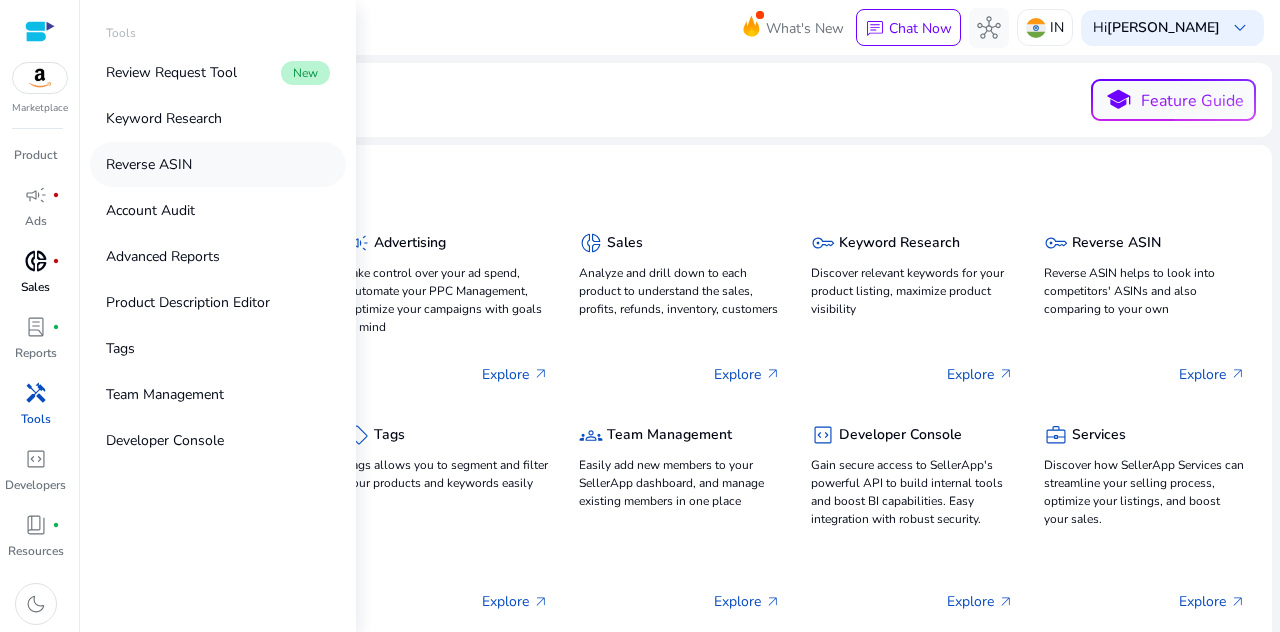 click on "Reverse ASIN" at bounding box center [149, 164] 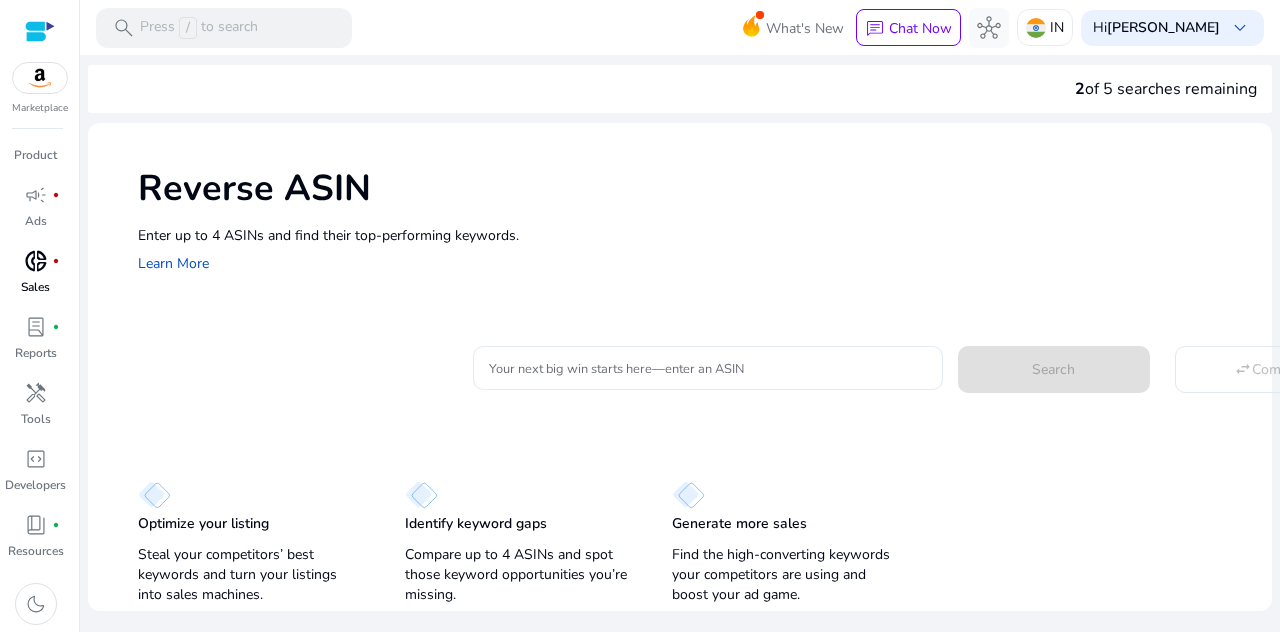 click on "Your next big win starts here—enter an ASIN" at bounding box center (708, 368) 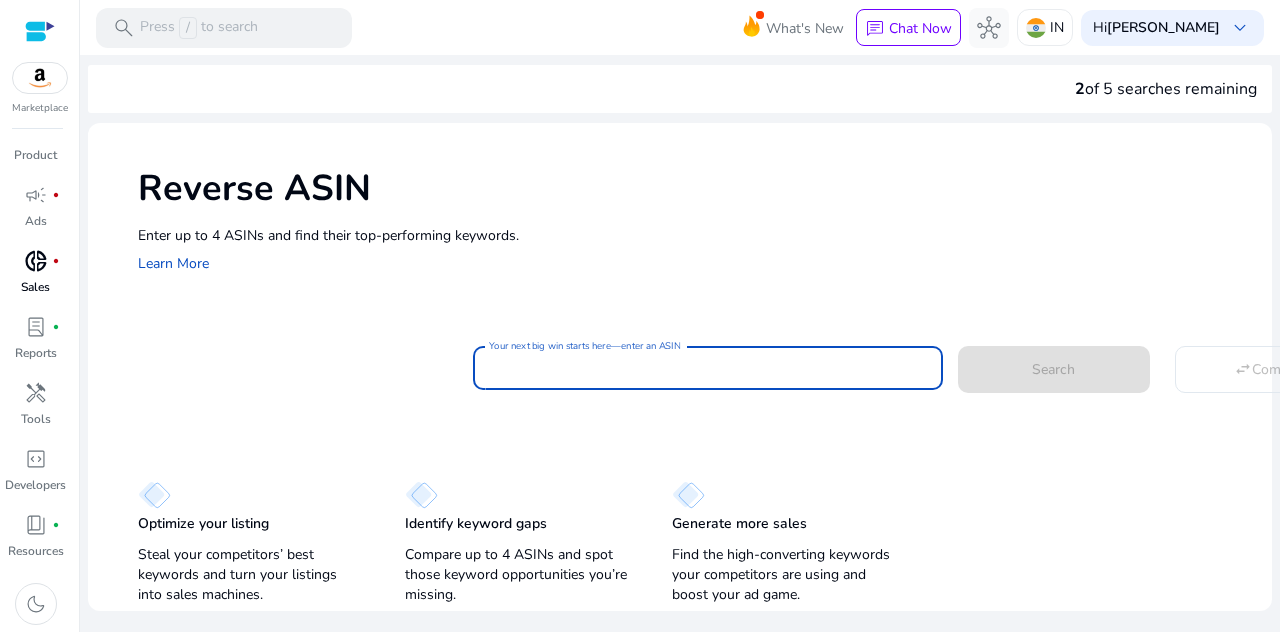 paste on "**********" 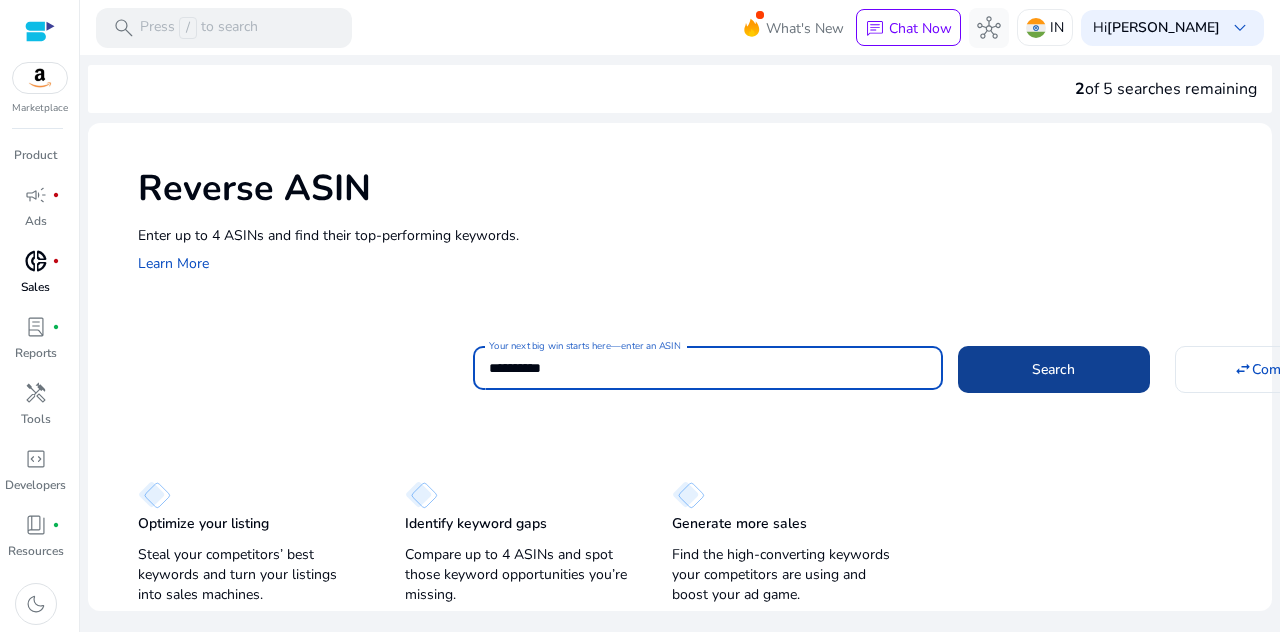 type on "**********" 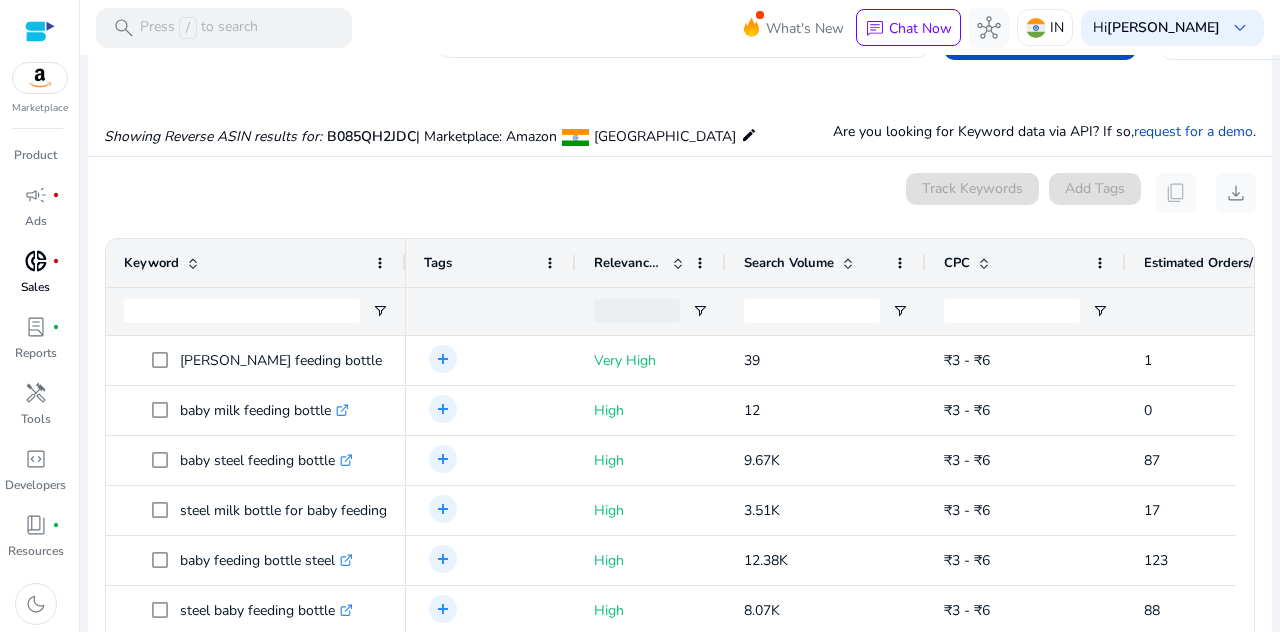 scroll, scrollTop: 214, scrollLeft: 0, axis: vertical 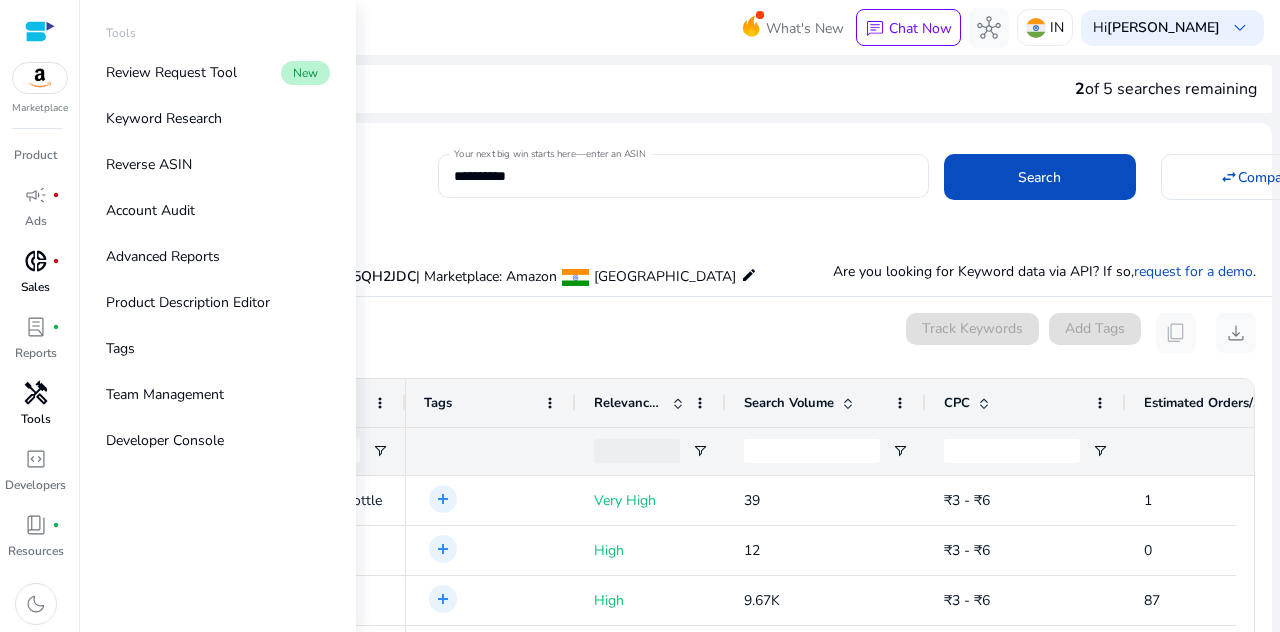 click on "handyman" at bounding box center [36, 393] 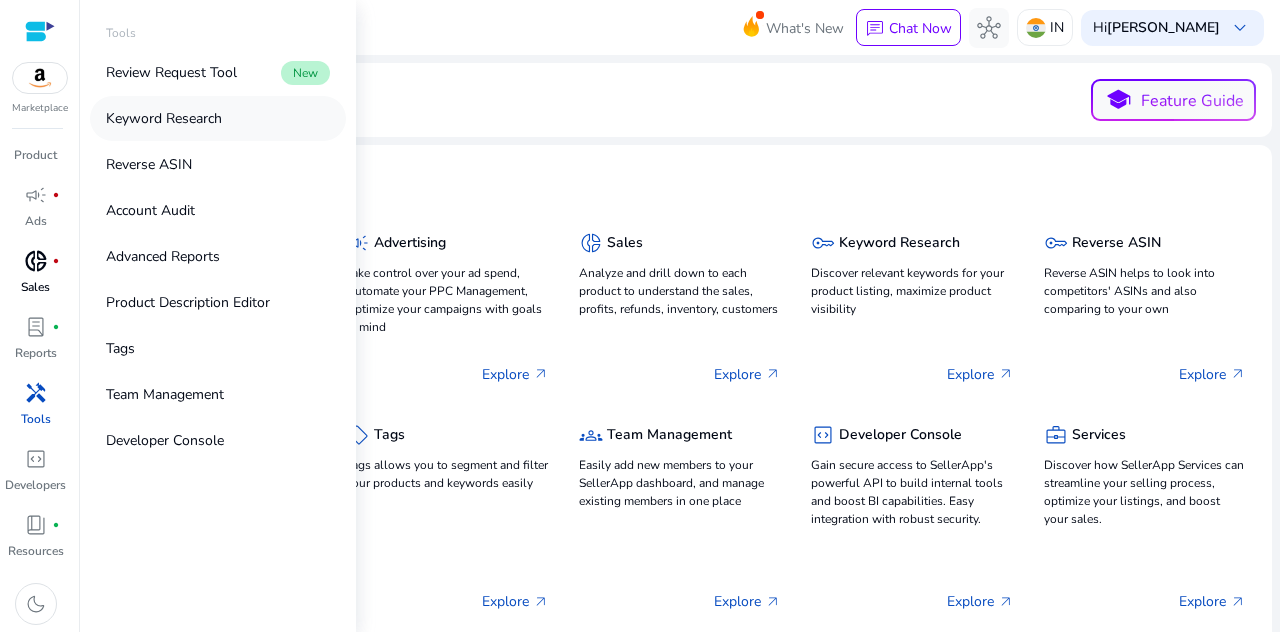 click on "Keyword Research" at bounding box center (164, 118) 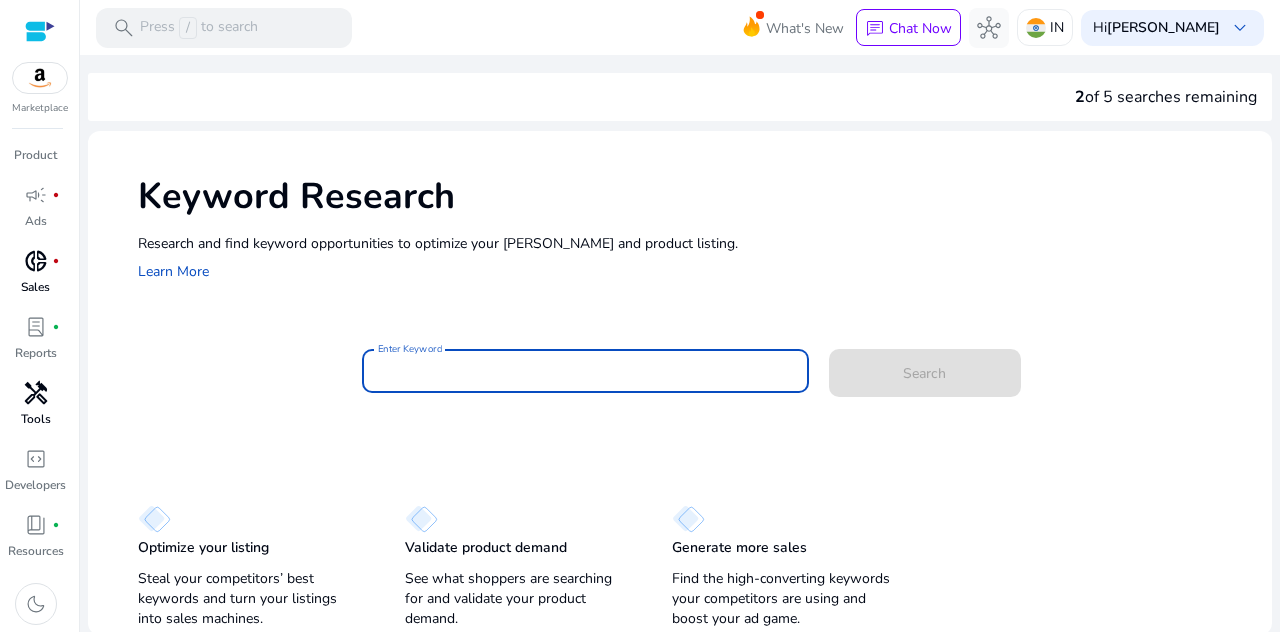 click on "Enter Keyword" at bounding box center [585, 371] 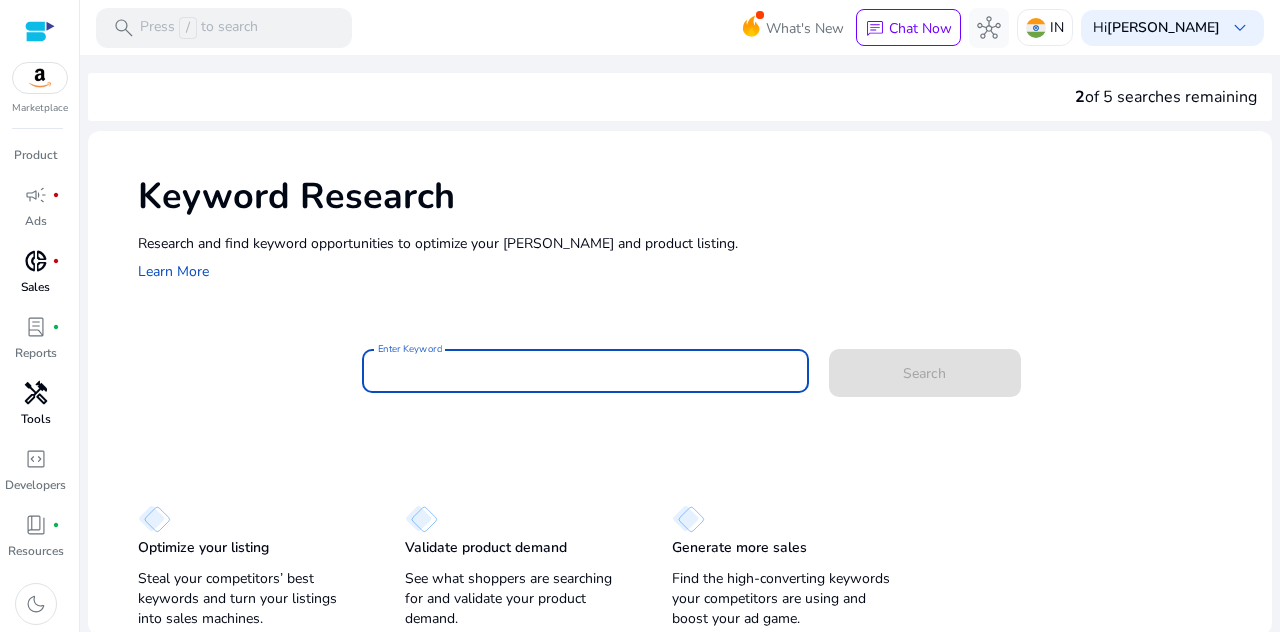 paste on "**********" 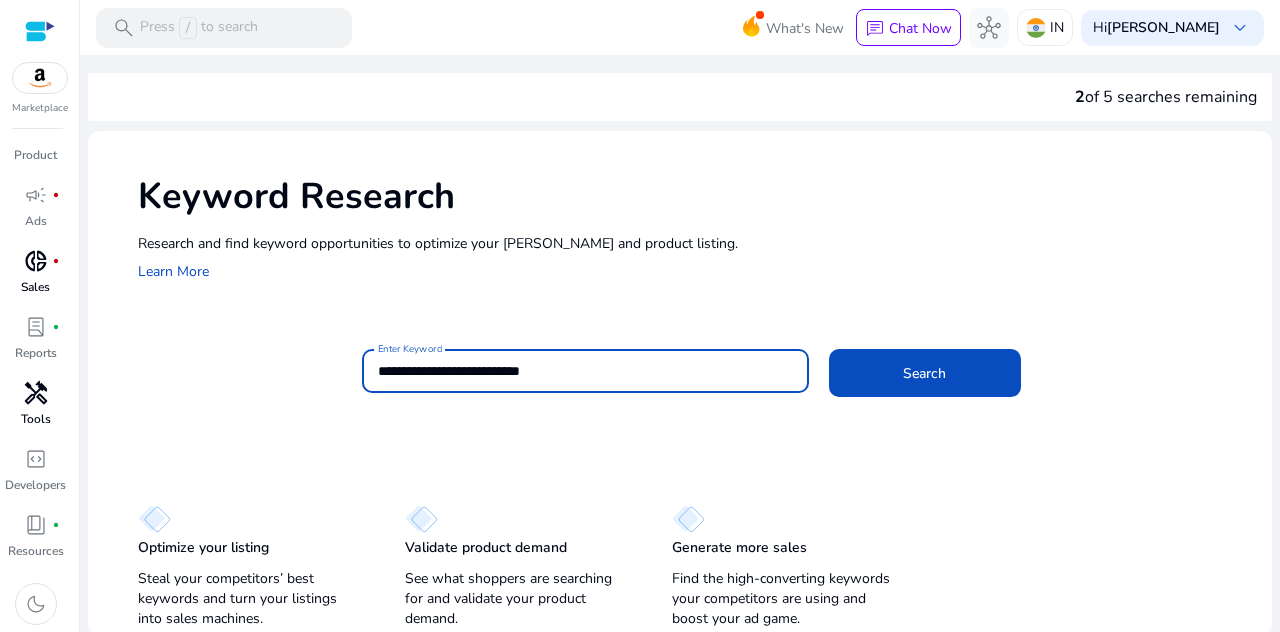 click on "Search" 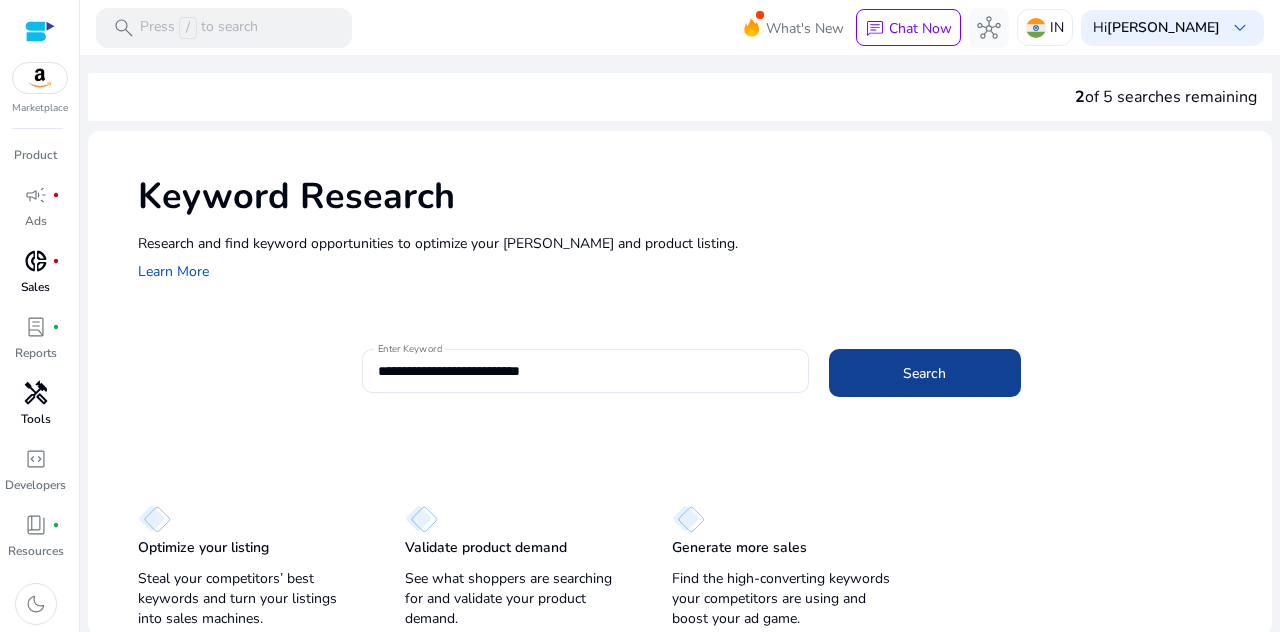 click on "Search" 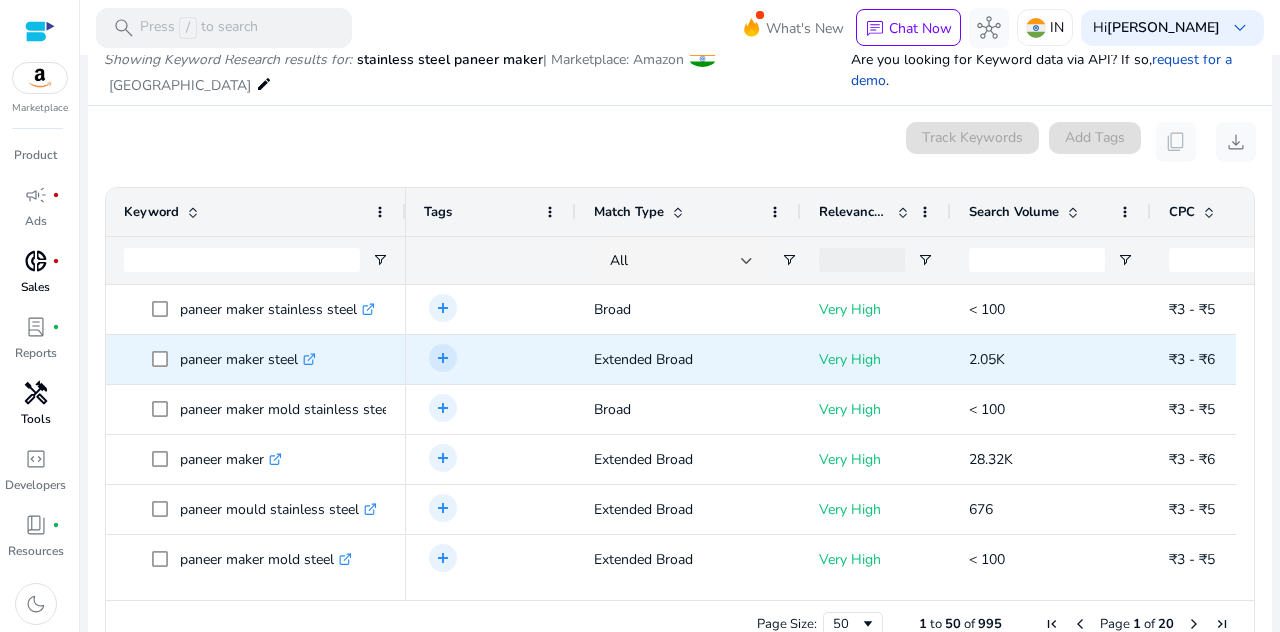 scroll, scrollTop: 238, scrollLeft: 0, axis: vertical 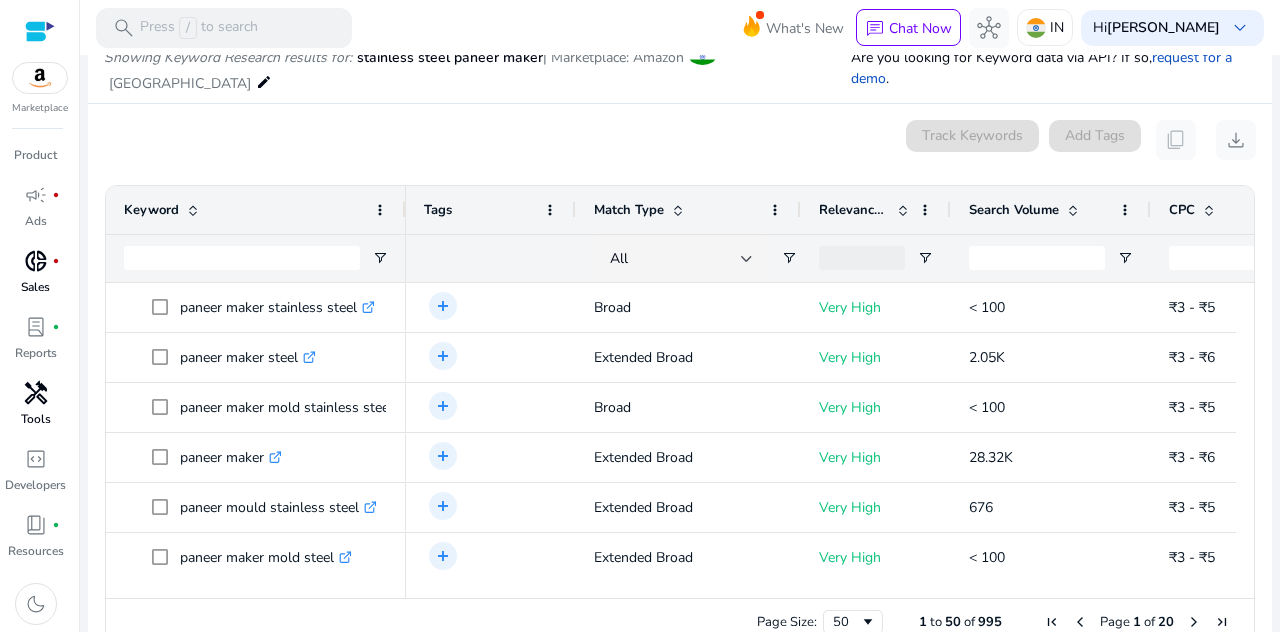 click on "Search Volume" at bounding box center (1014, 210) 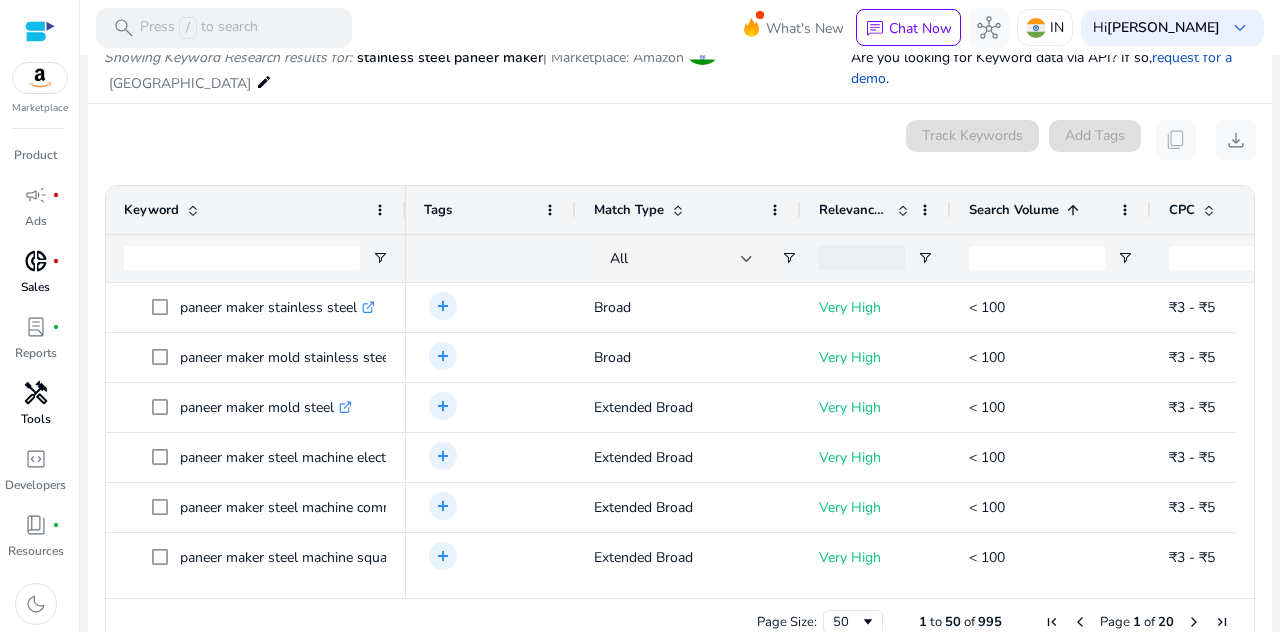 click on "Search Volume
1" at bounding box center [1040, 210] 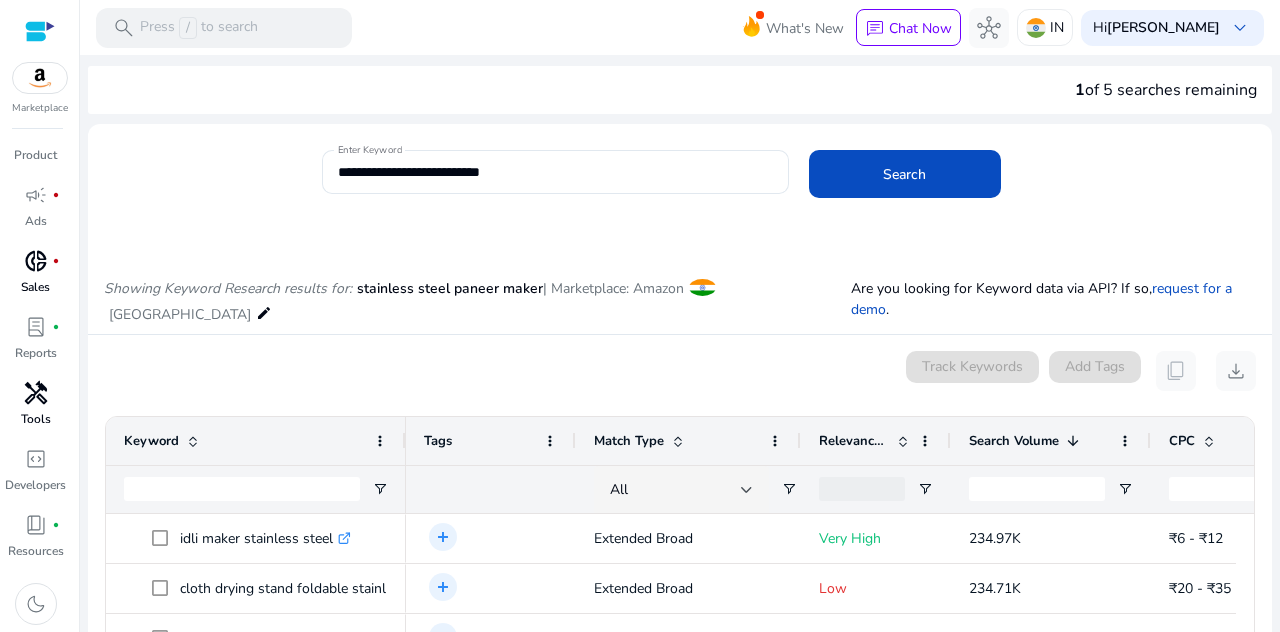 scroll, scrollTop: 0, scrollLeft: 0, axis: both 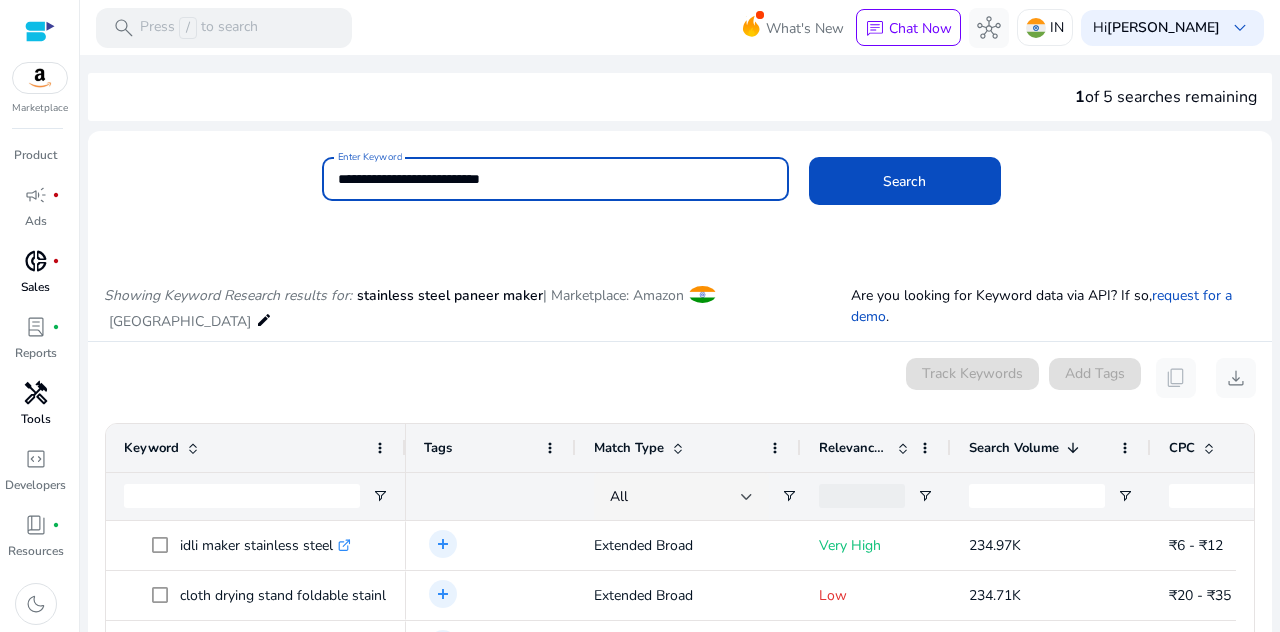 drag, startPoint x: 394, startPoint y: 181, endPoint x: 294, endPoint y: 195, distance: 100.97524 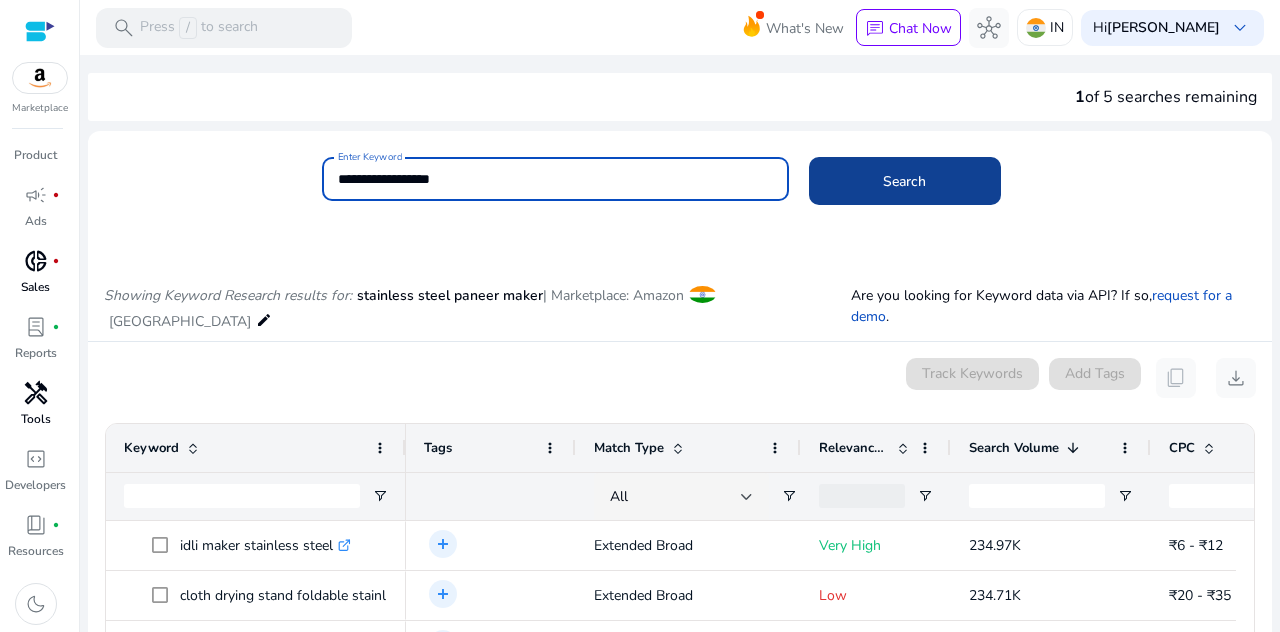 type on "**********" 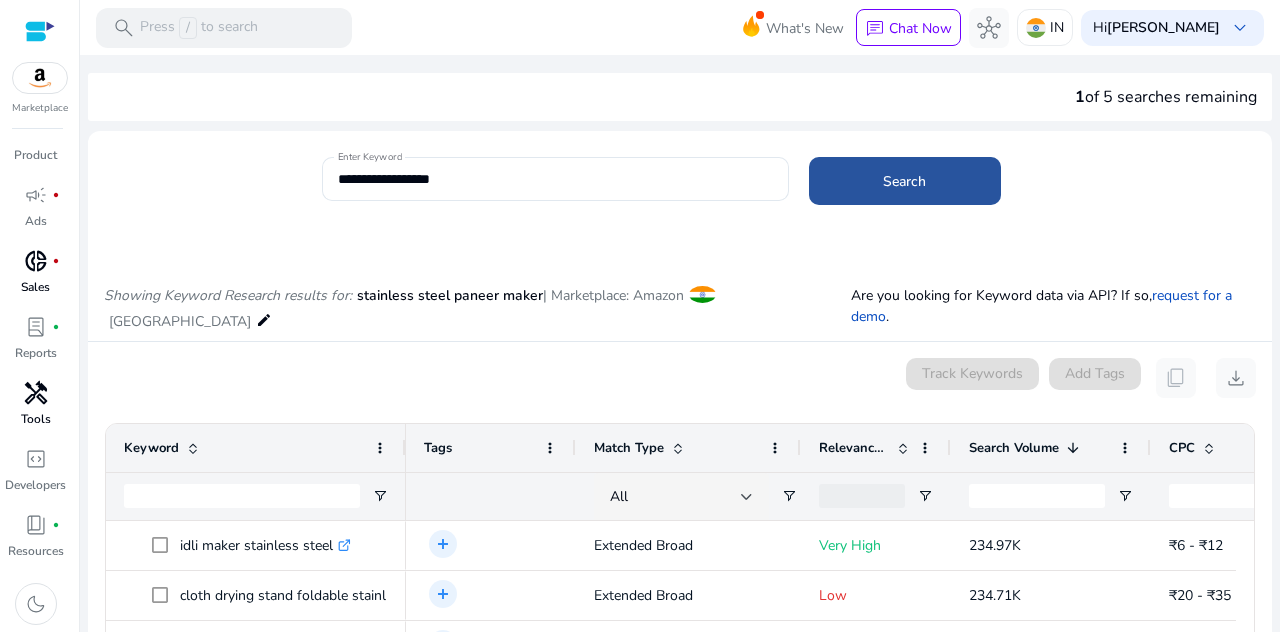 click 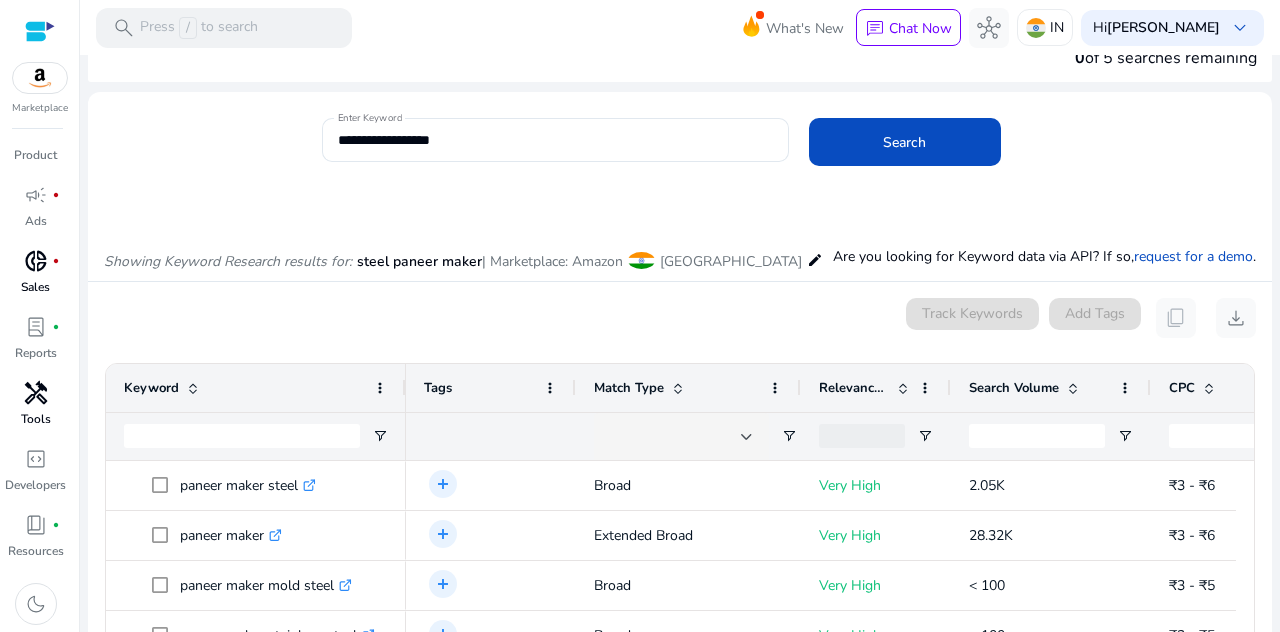scroll, scrollTop: 100, scrollLeft: 0, axis: vertical 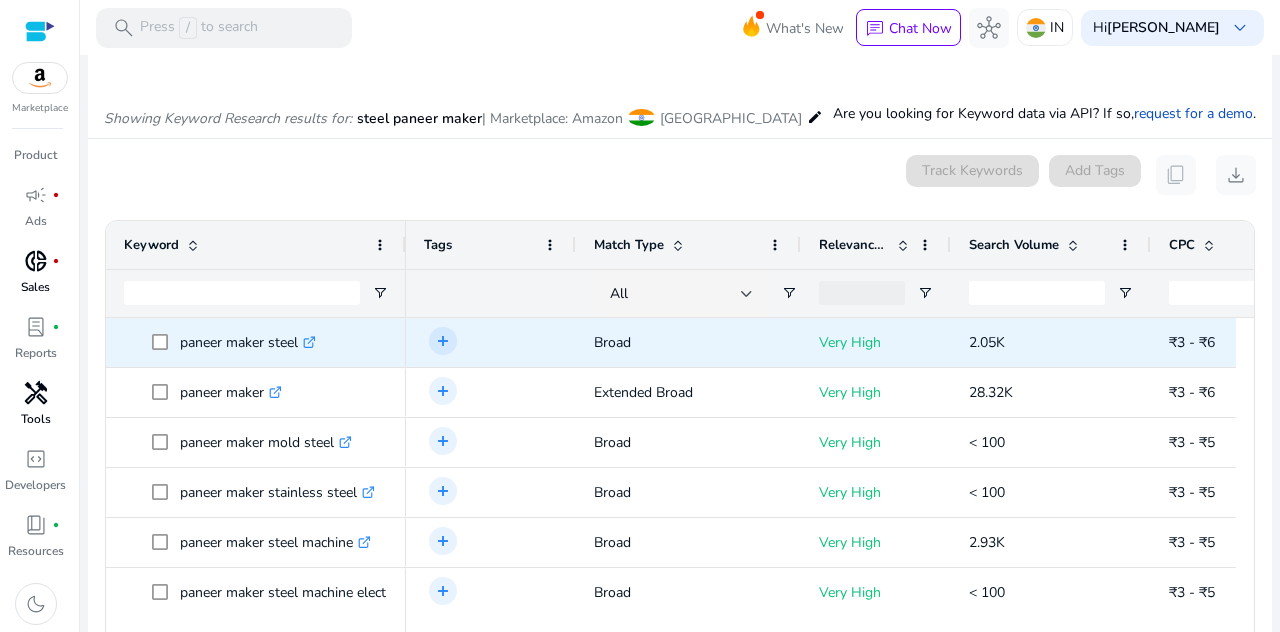 click on "Keyword
Tags
Match Type
CPC" at bounding box center (680, 427) 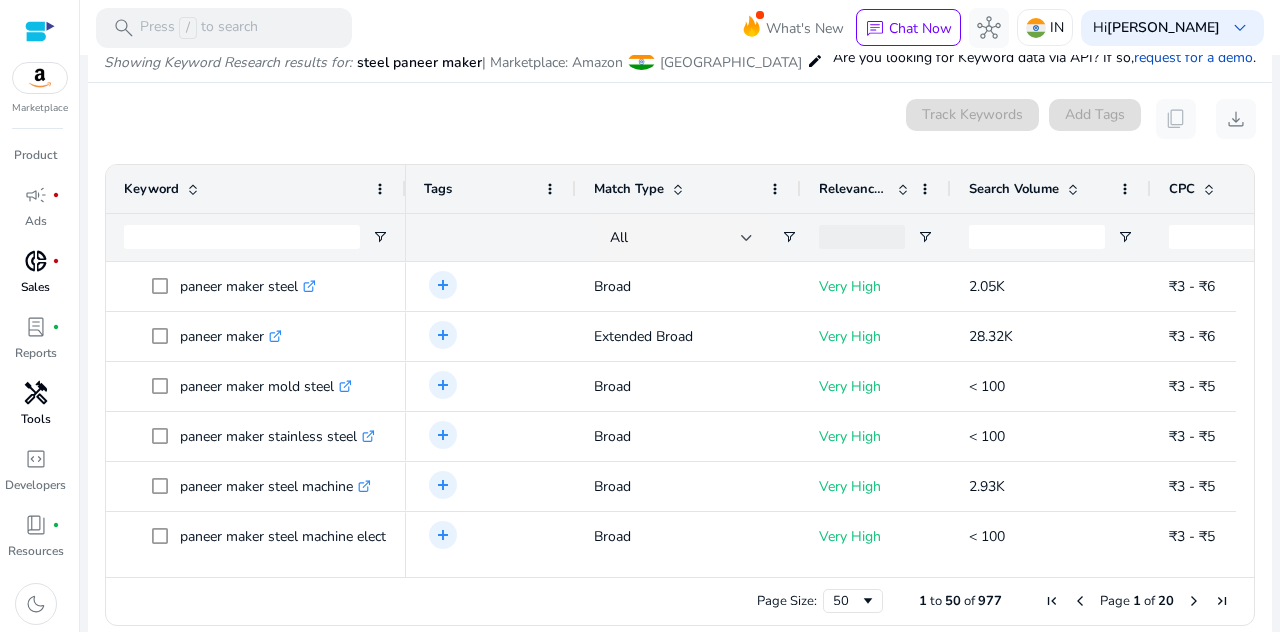 click at bounding box center [900, 189] 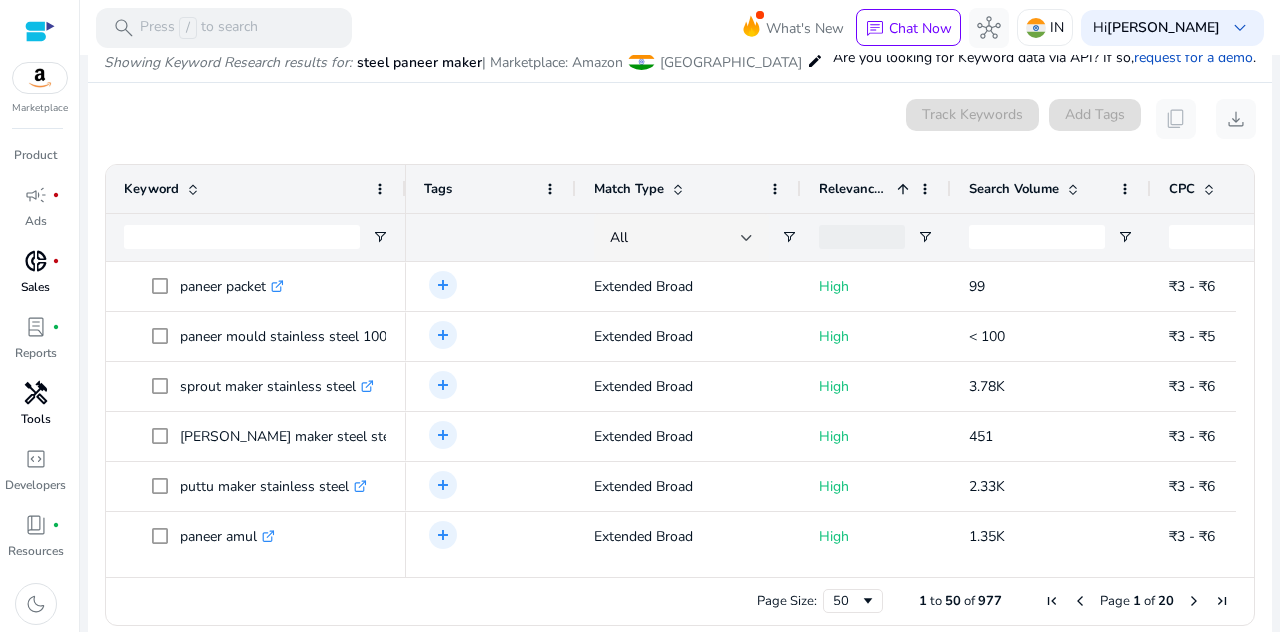 click at bounding box center [900, 189] 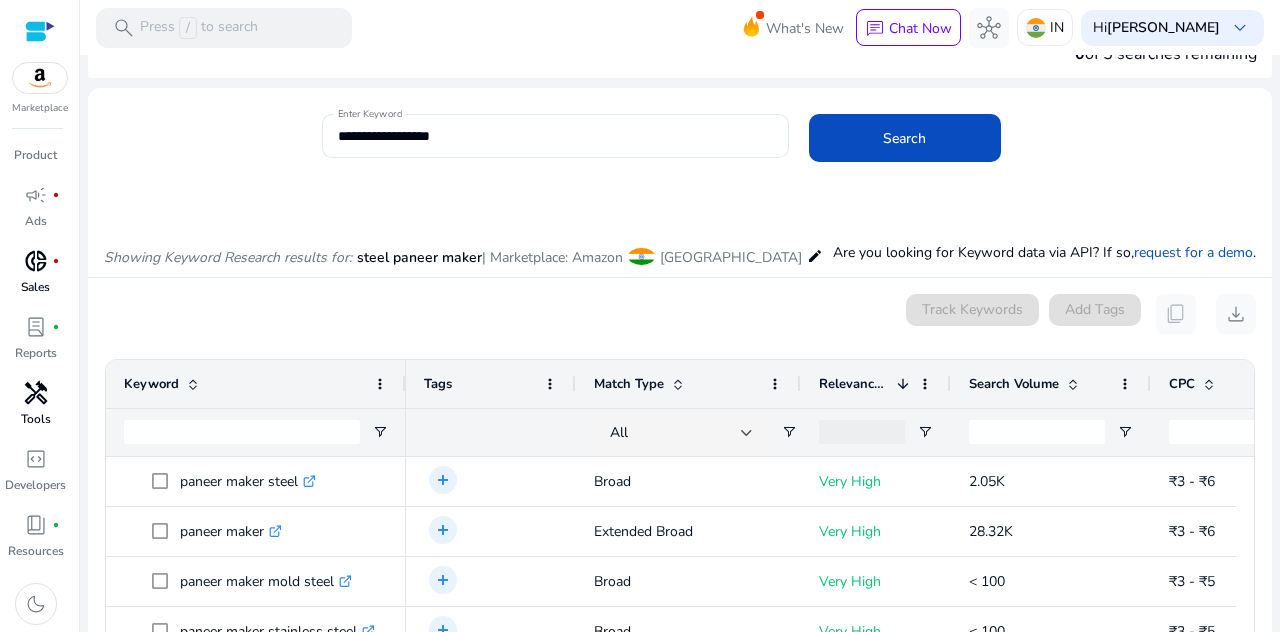 scroll, scrollTop: 0, scrollLeft: 0, axis: both 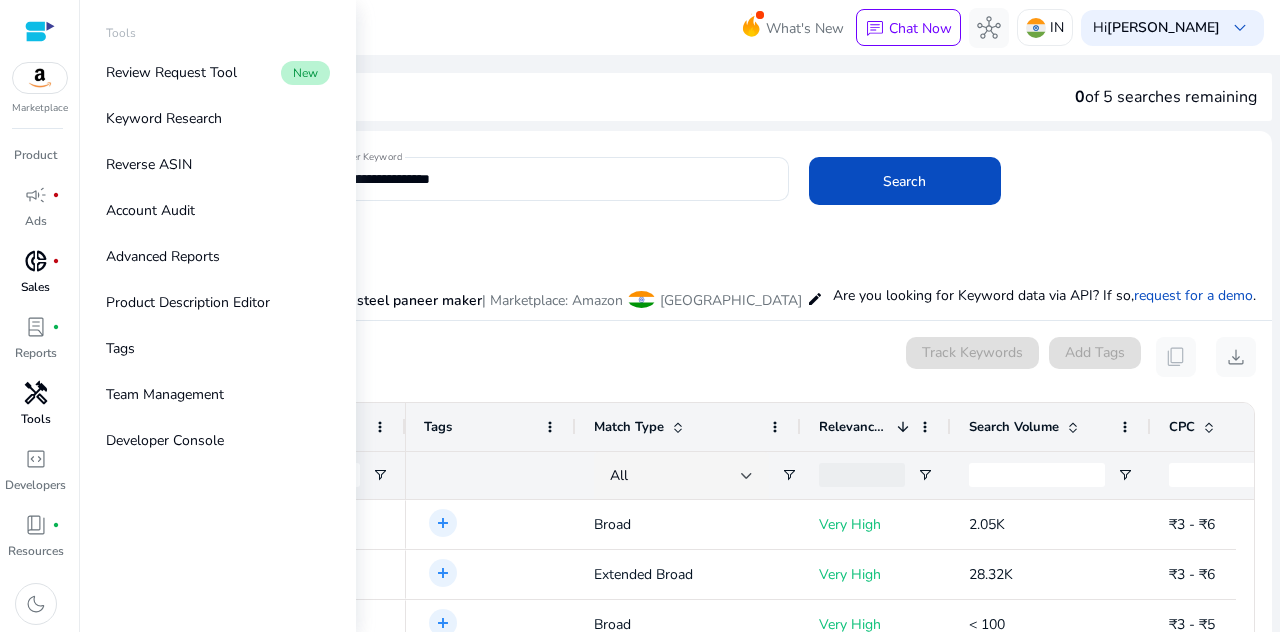 click on "handyman" at bounding box center (36, 393) 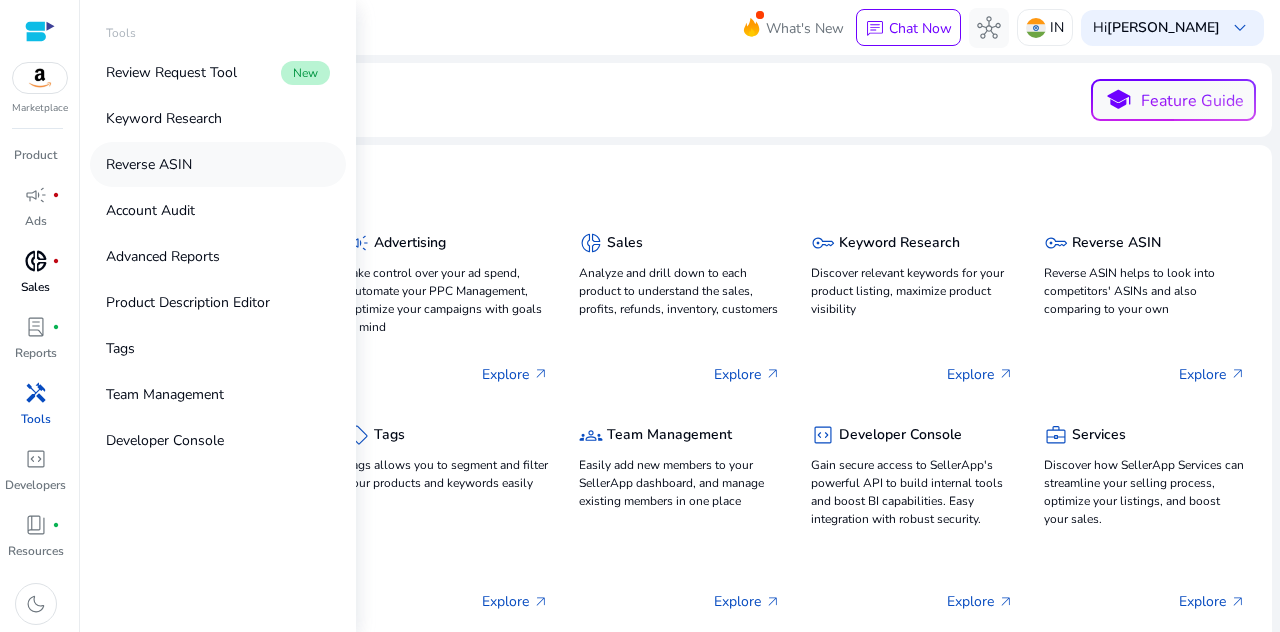 click on "Reverse ASIN" at bounding box center [149, 164] 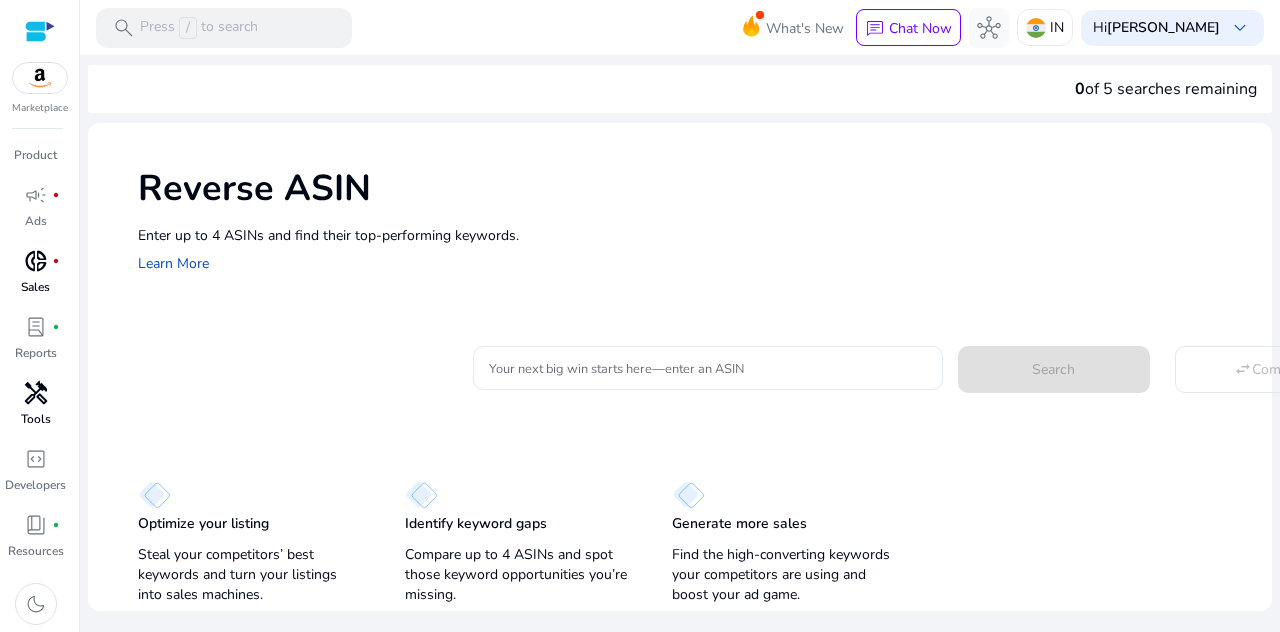 click on "Your next big win starts here—enter an ASIN" at bounding box center (708, 368) 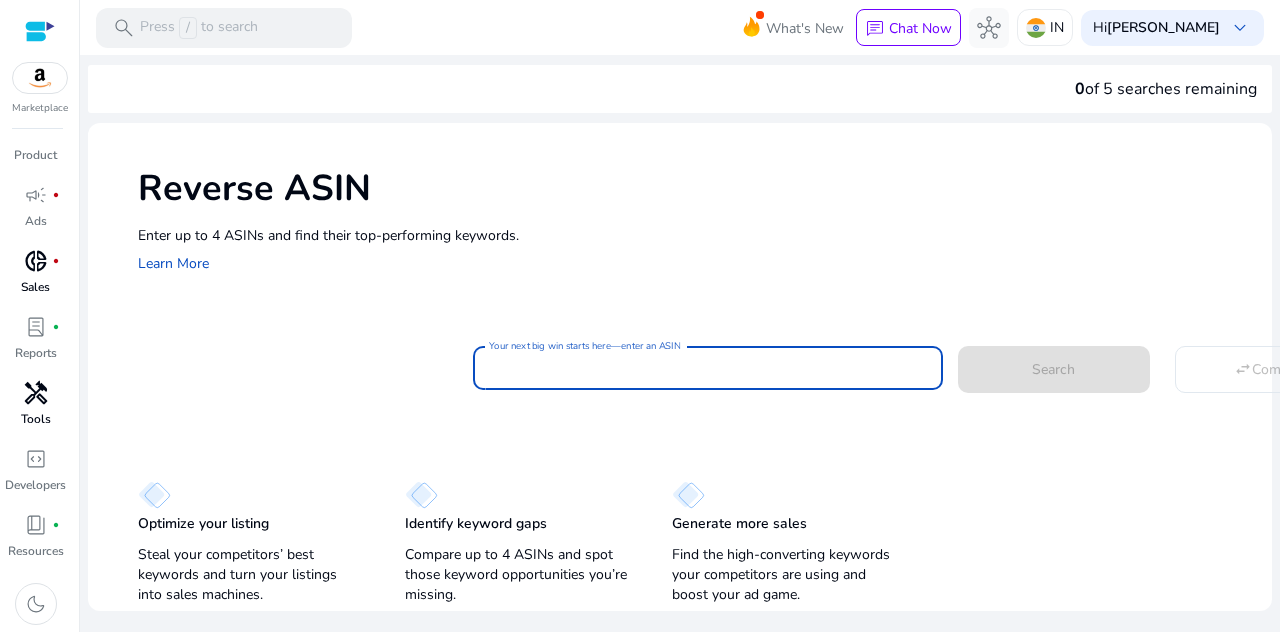 paste on "**********" 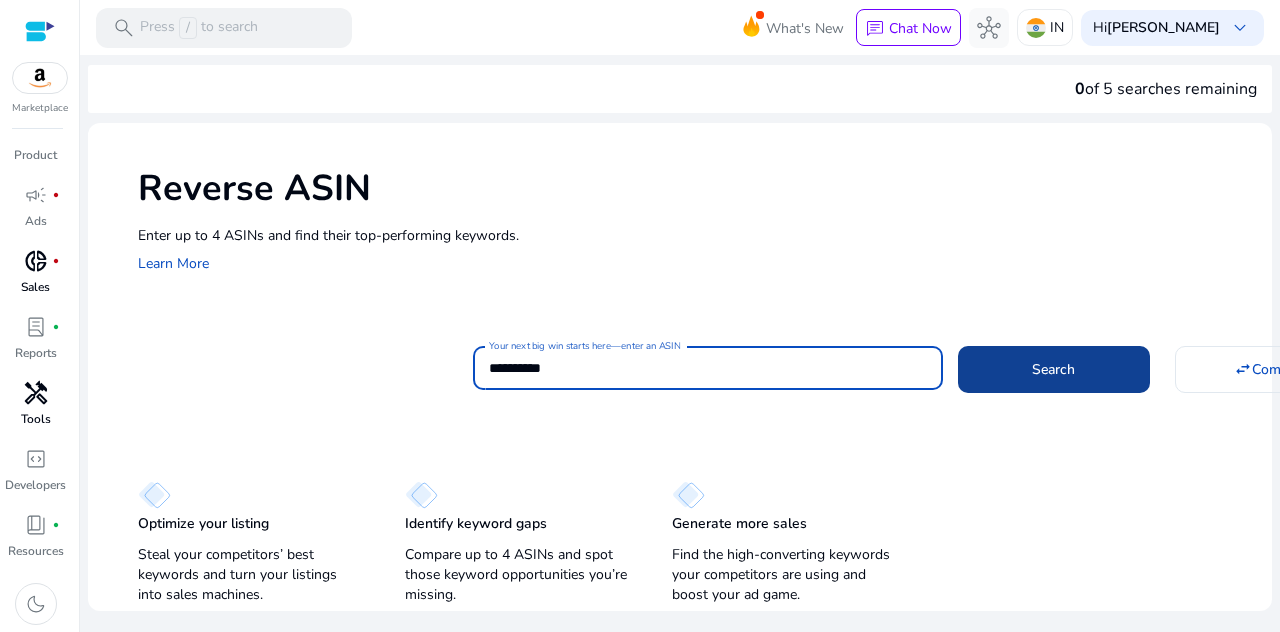 type on "**********" 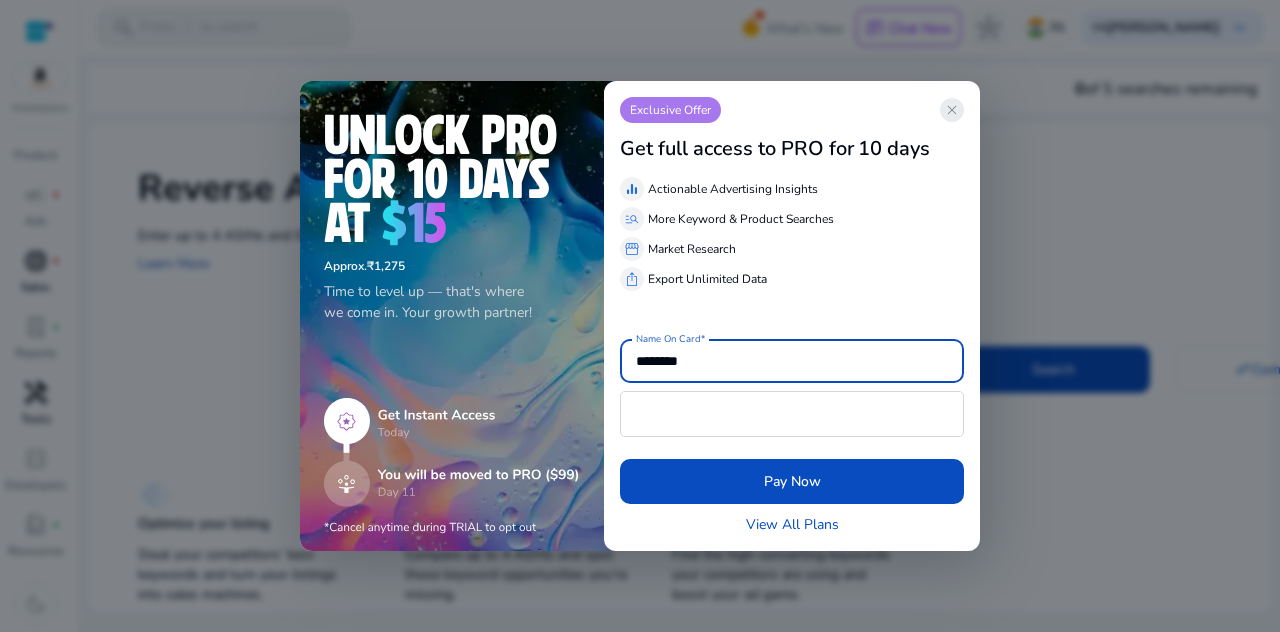 click on "close" at bounding box center (952, 110) 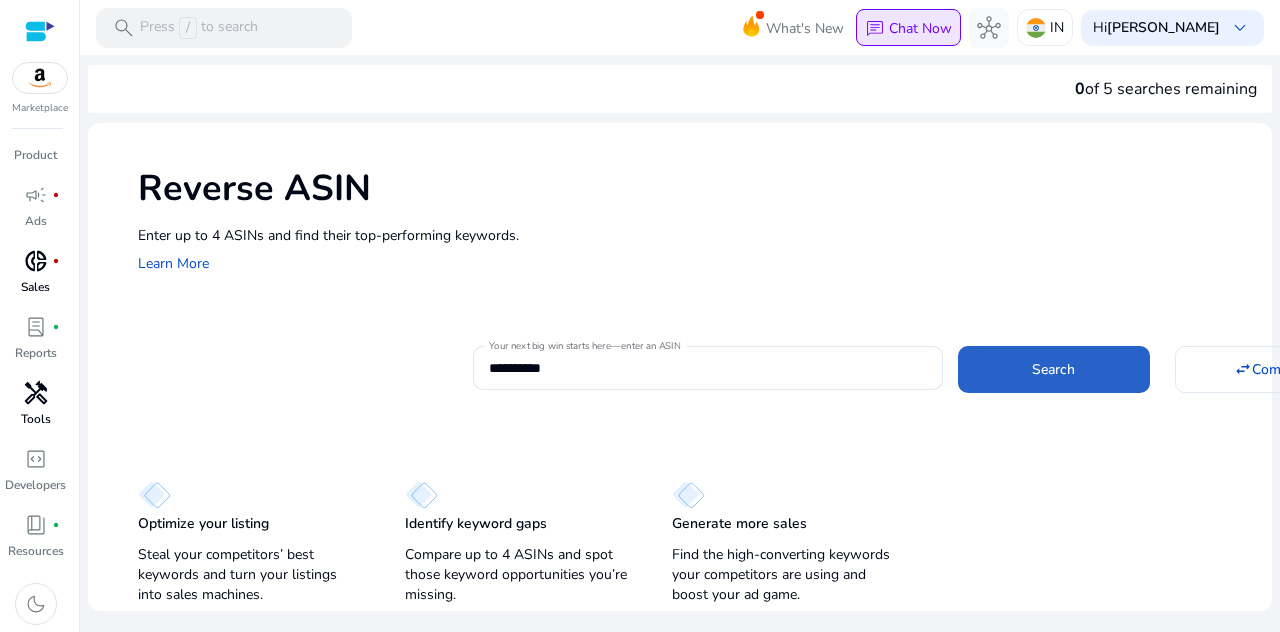 click on "Chat Now" at bounding box center (920, 28) 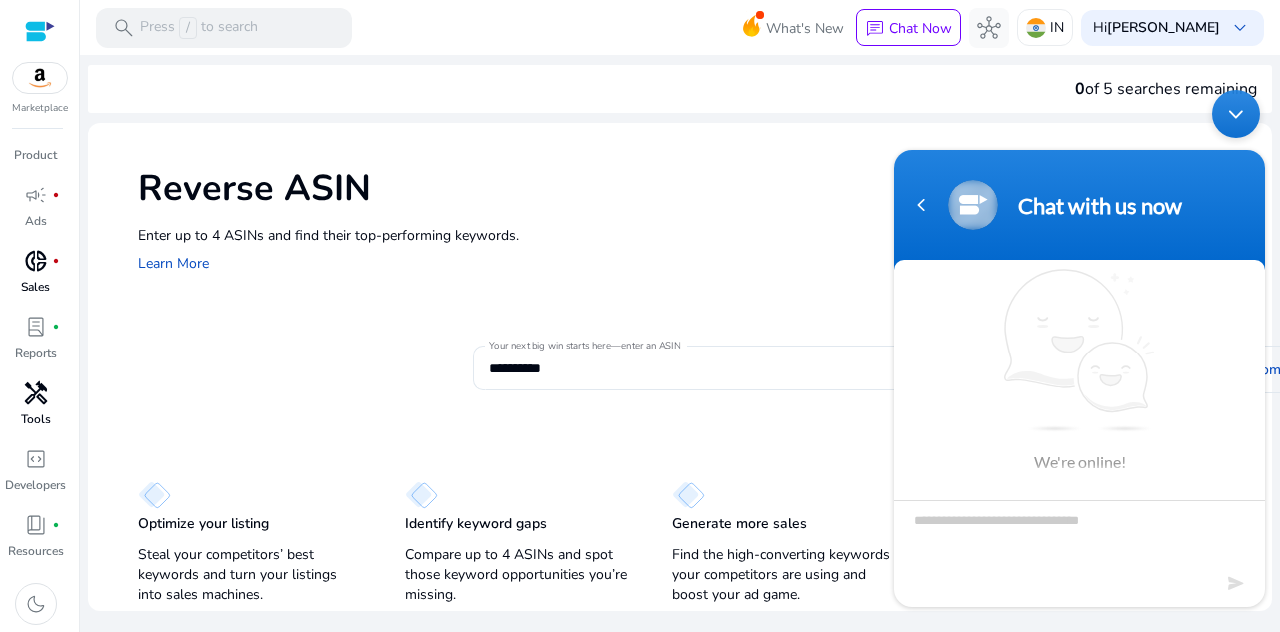 scroll, scrollTop: 0, scrollLeft: 0, axis: both 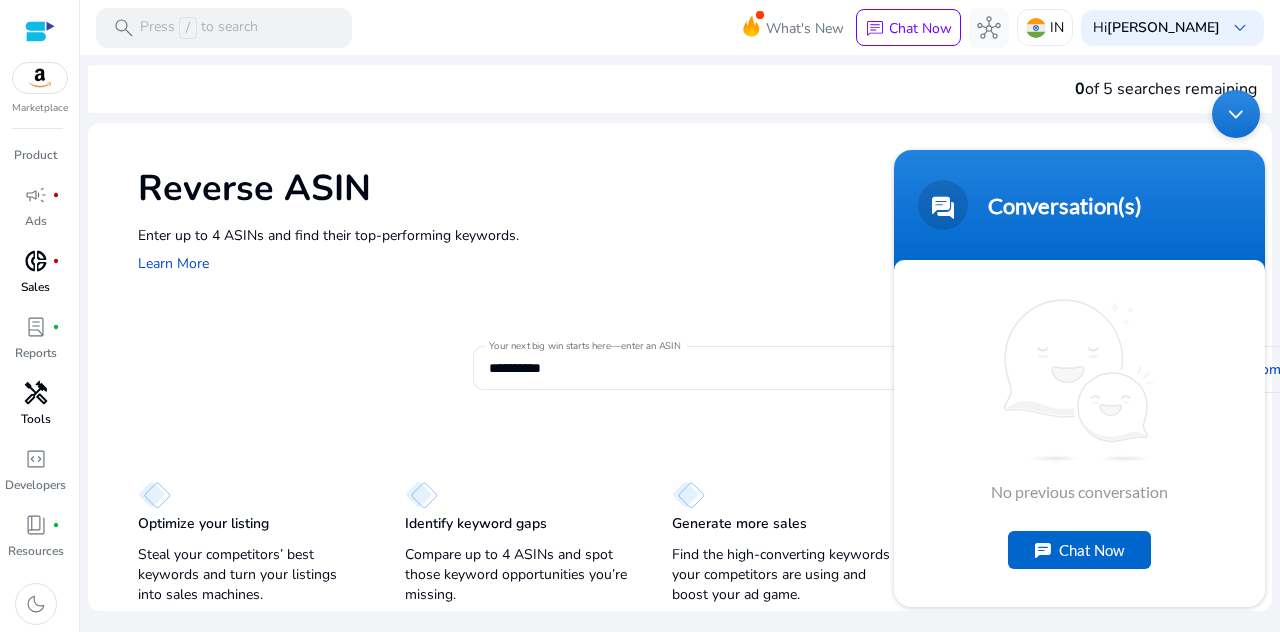 click at bounding box center (1236, 113) 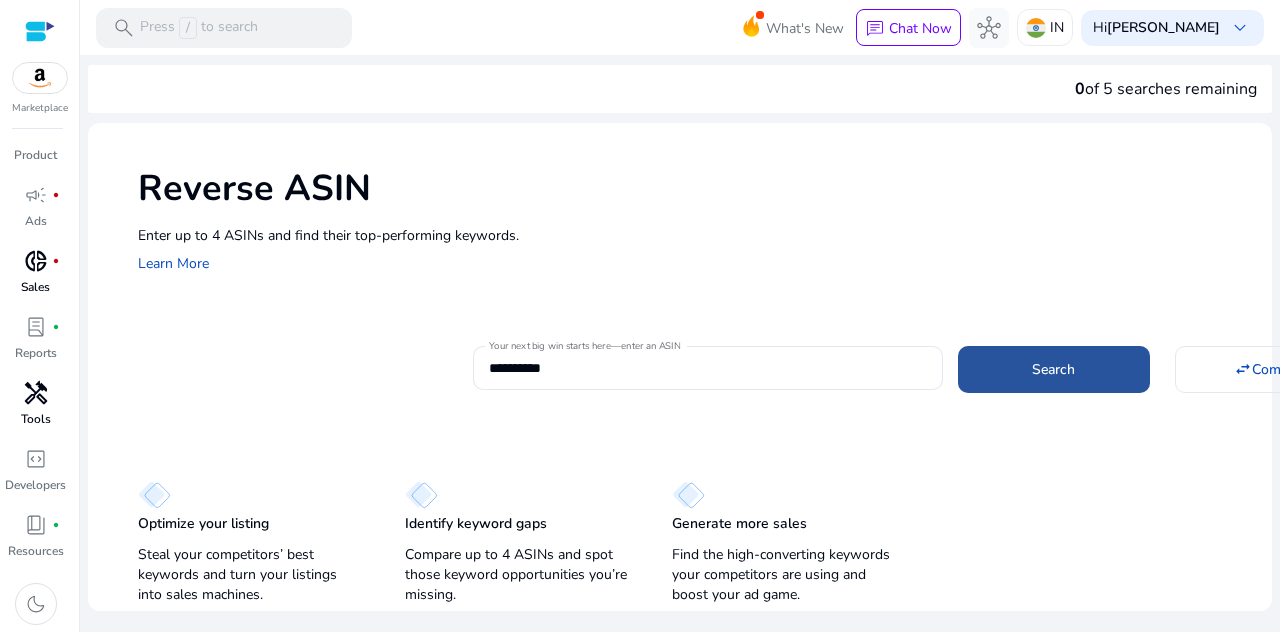 click on "Search" 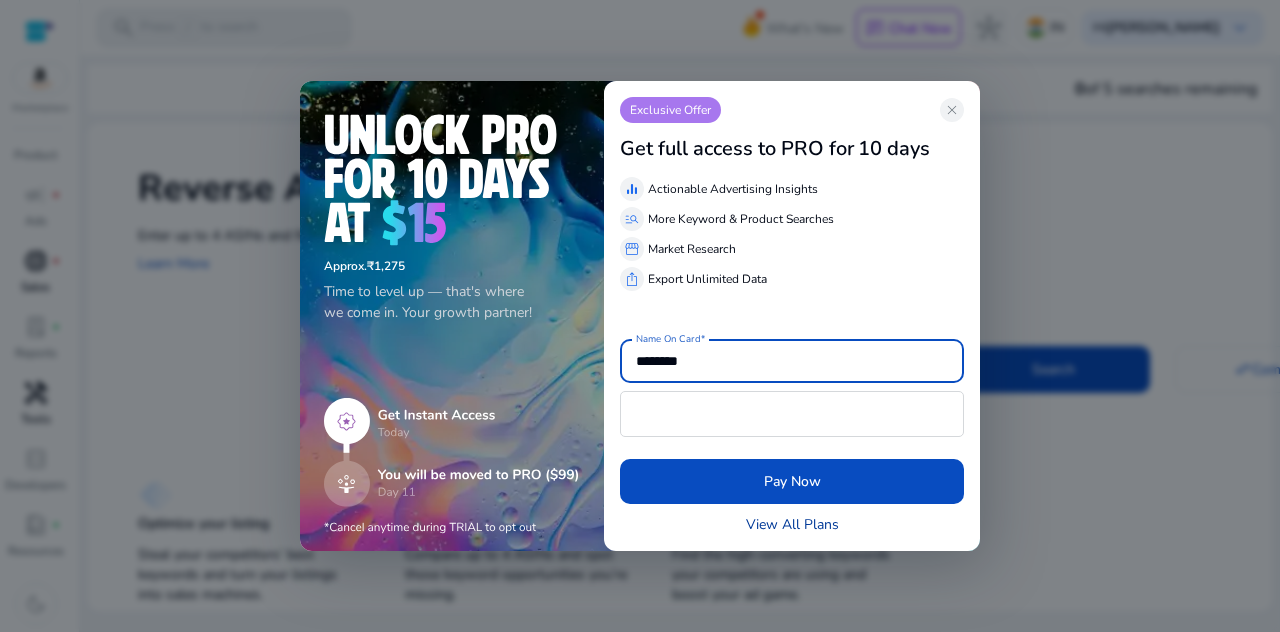 click on "View All Plans" at bounding box center [792, 524] 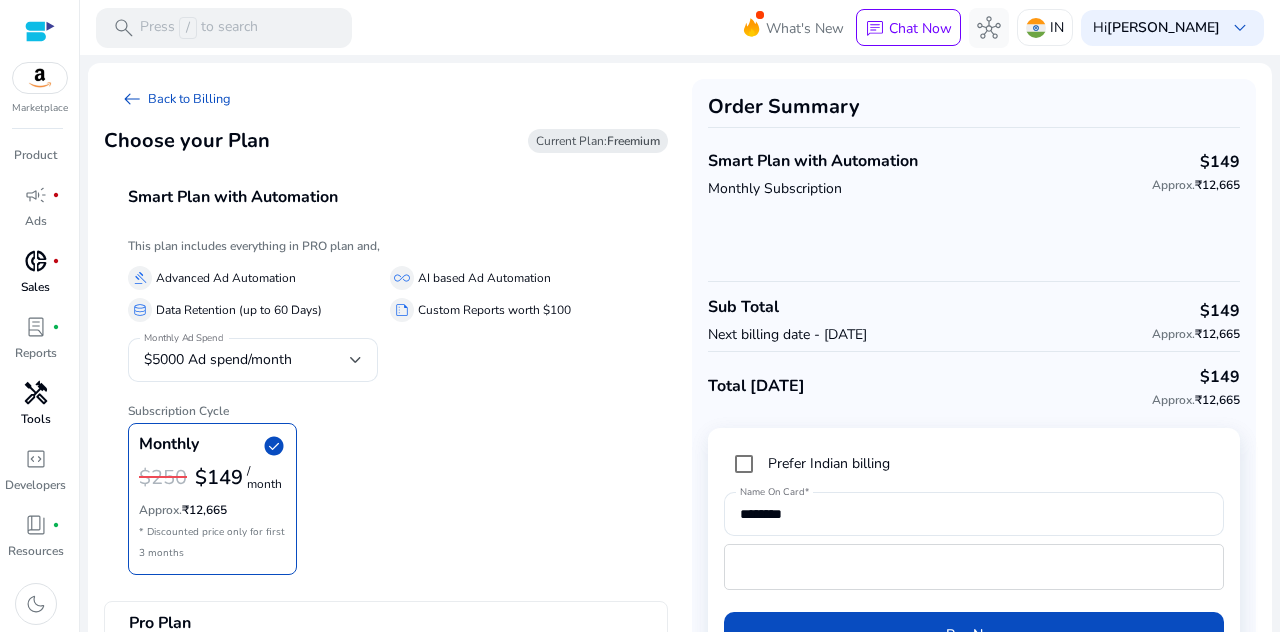 click on "Smart Plan with Automation" at bounding box center [398, 197] 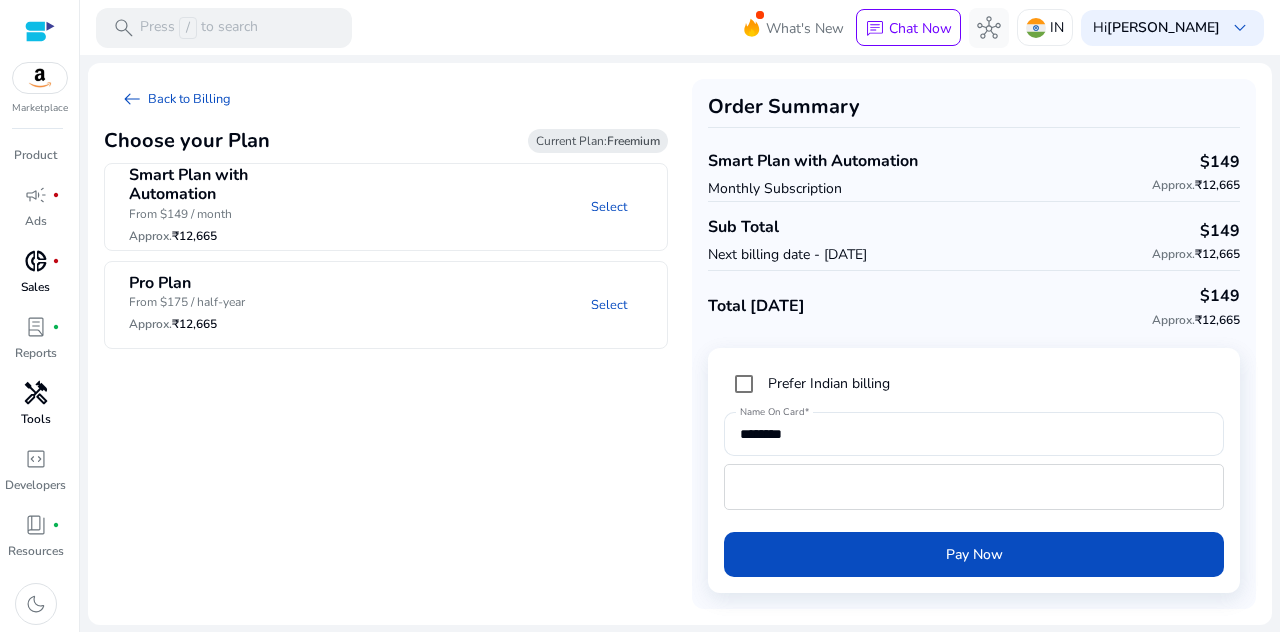 drag, startPoint x: 569, startPoint y: 139, endPoint x: 556, endPoint y: 141, distance: 13.152946 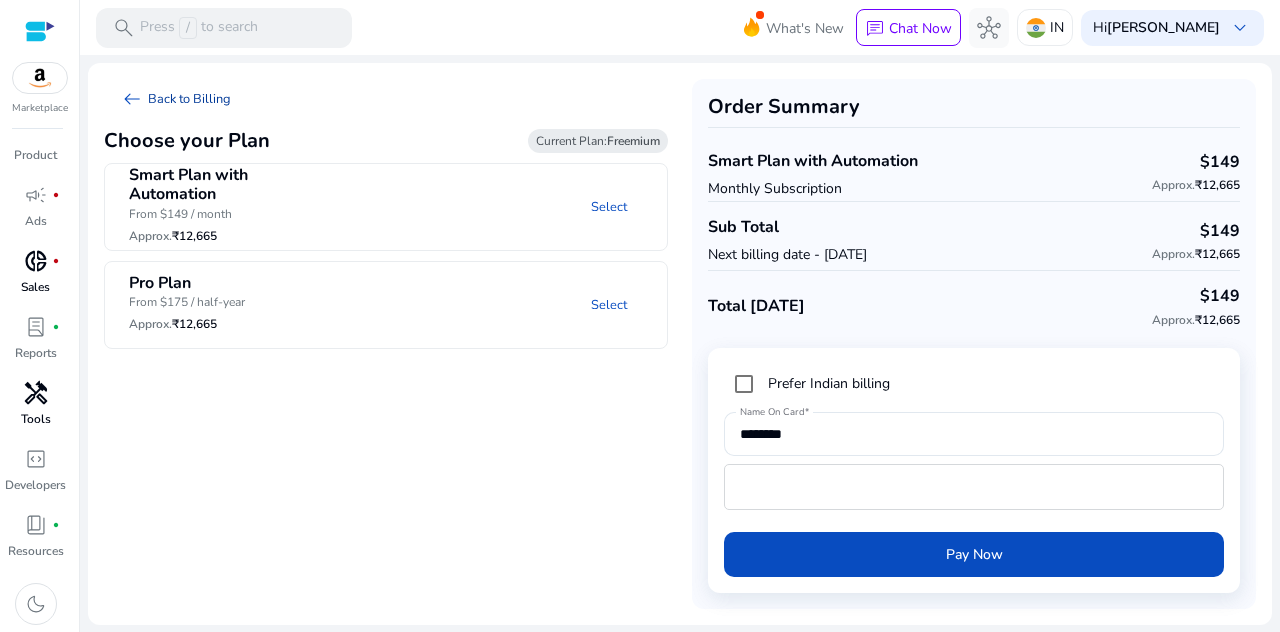 click on "arrow_left_alt" 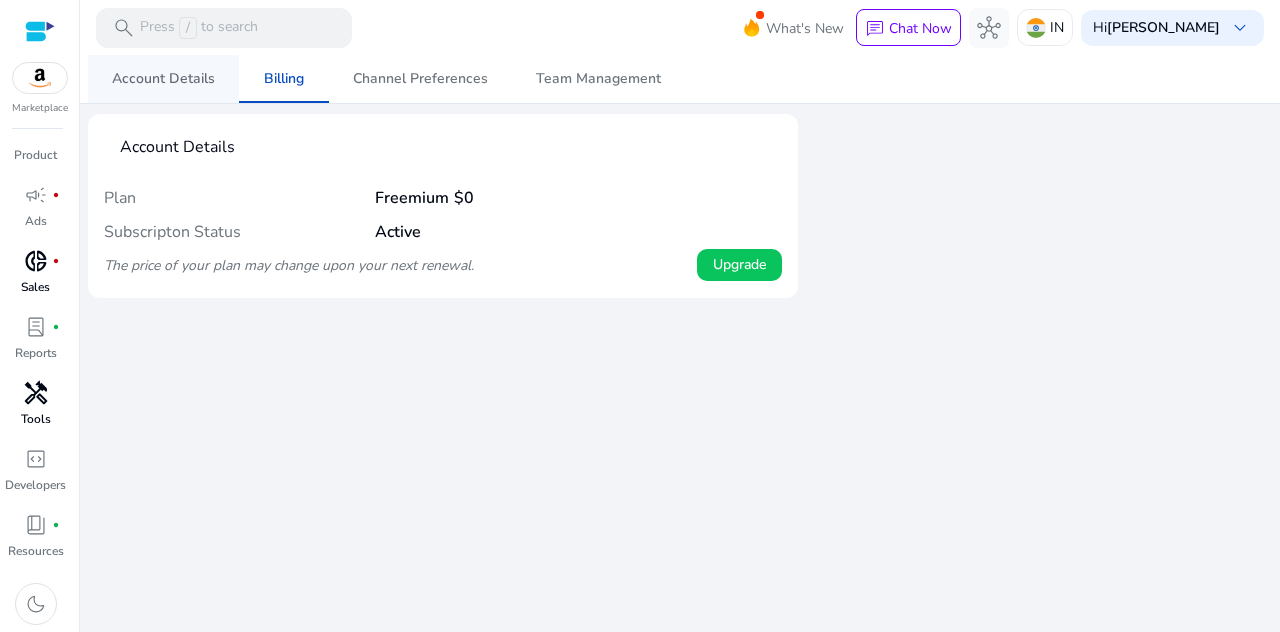 click on "Account Details" at bounding box center (163, 79) 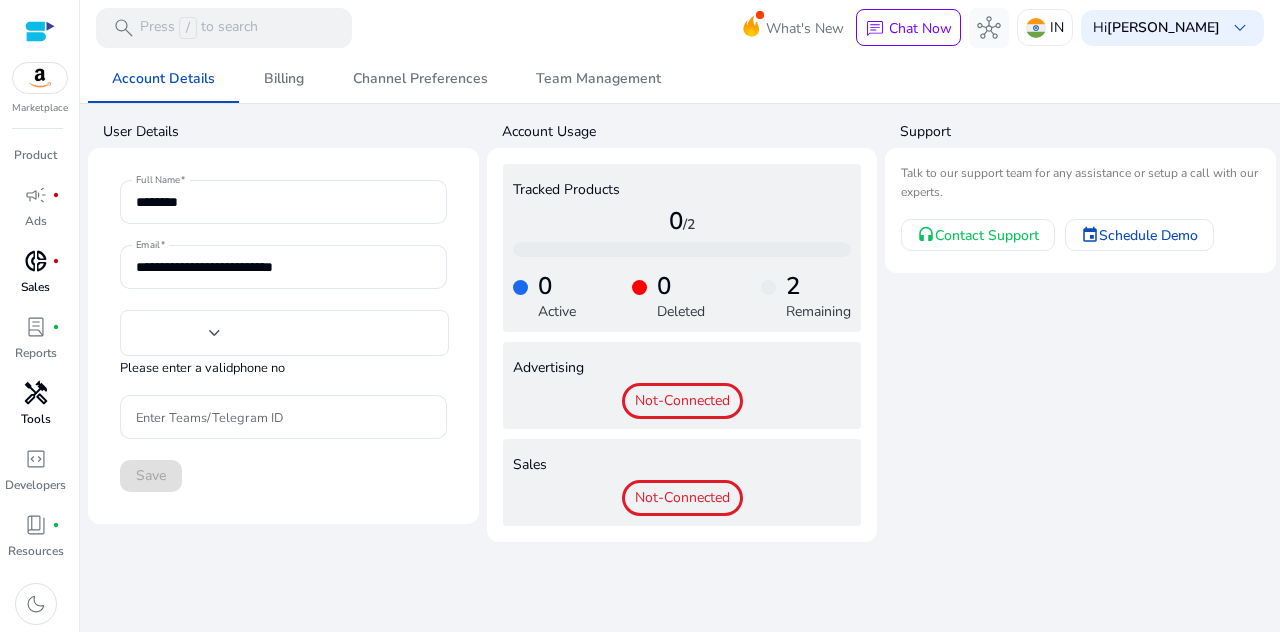 type on "***" 